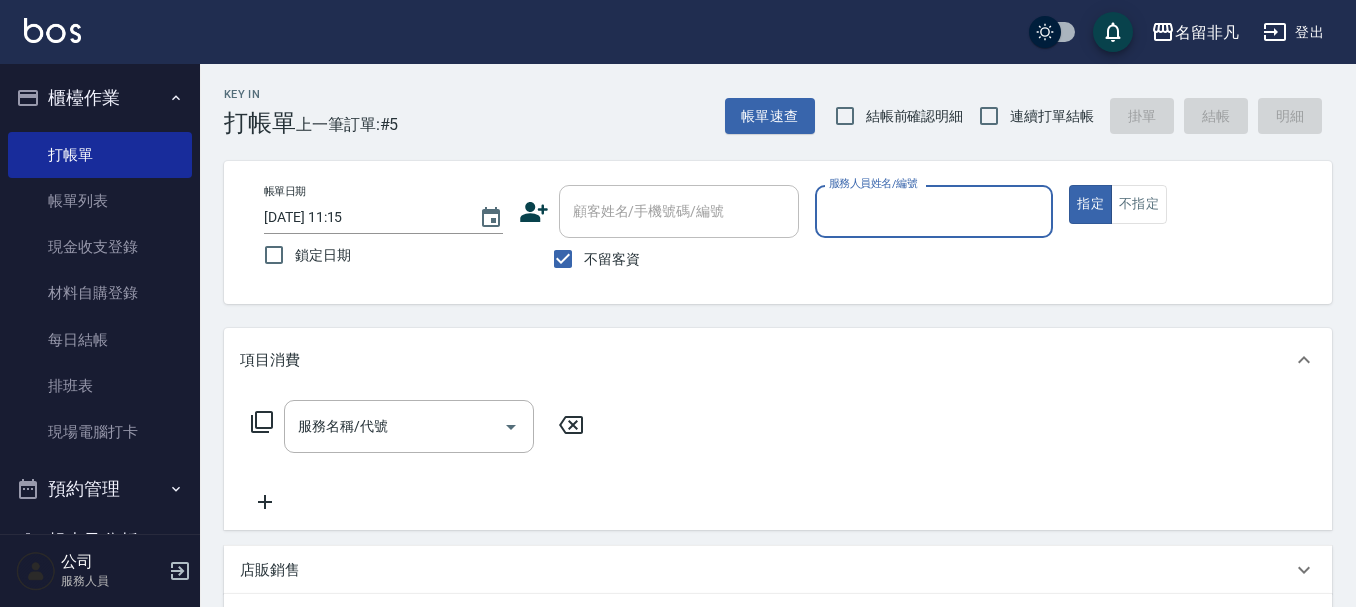 scroll, scrollTop: 0, scrollLeft: 0, axis: both 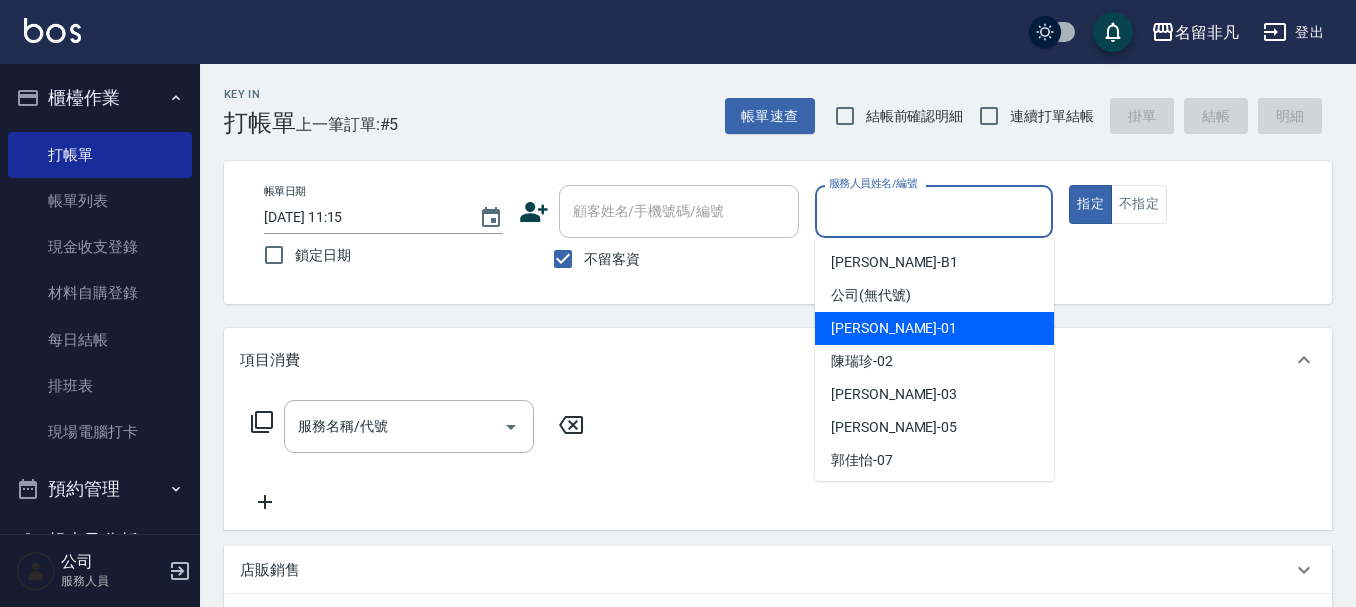 click on "[PERSON_NAME] -01" at bounding box center (934, 328) 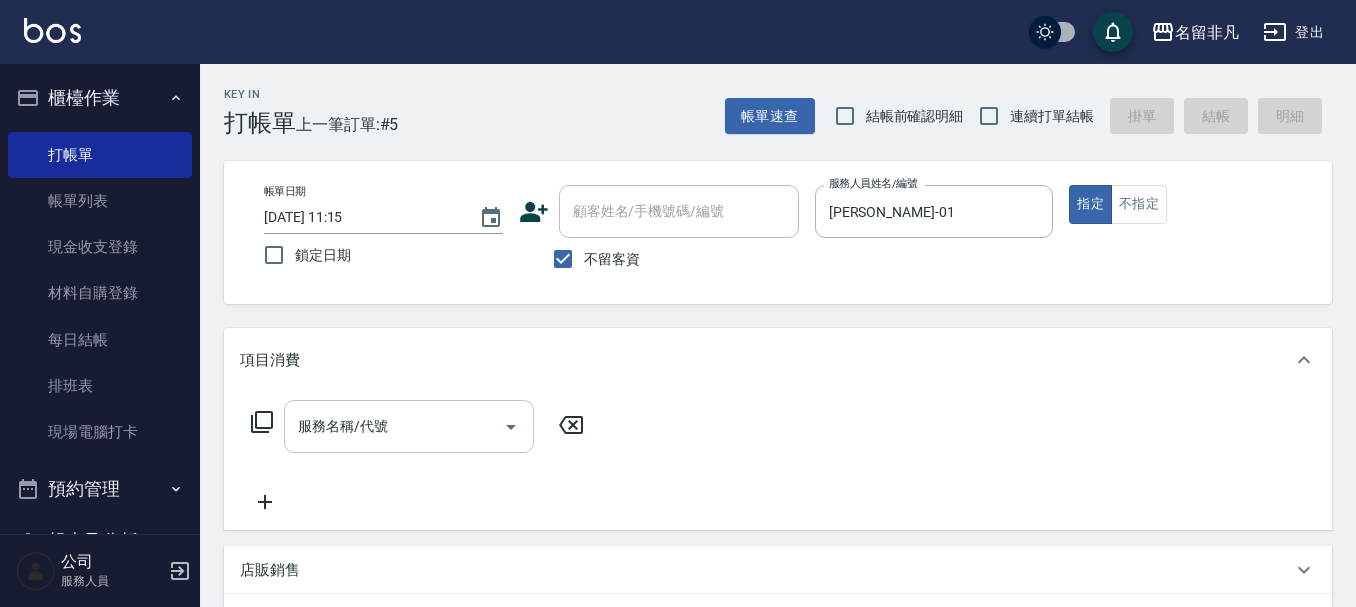 drag, startPoint x: 269, startPoint y: 453, endPoint x: 329, endPoint y: 435, distance: 62.641838 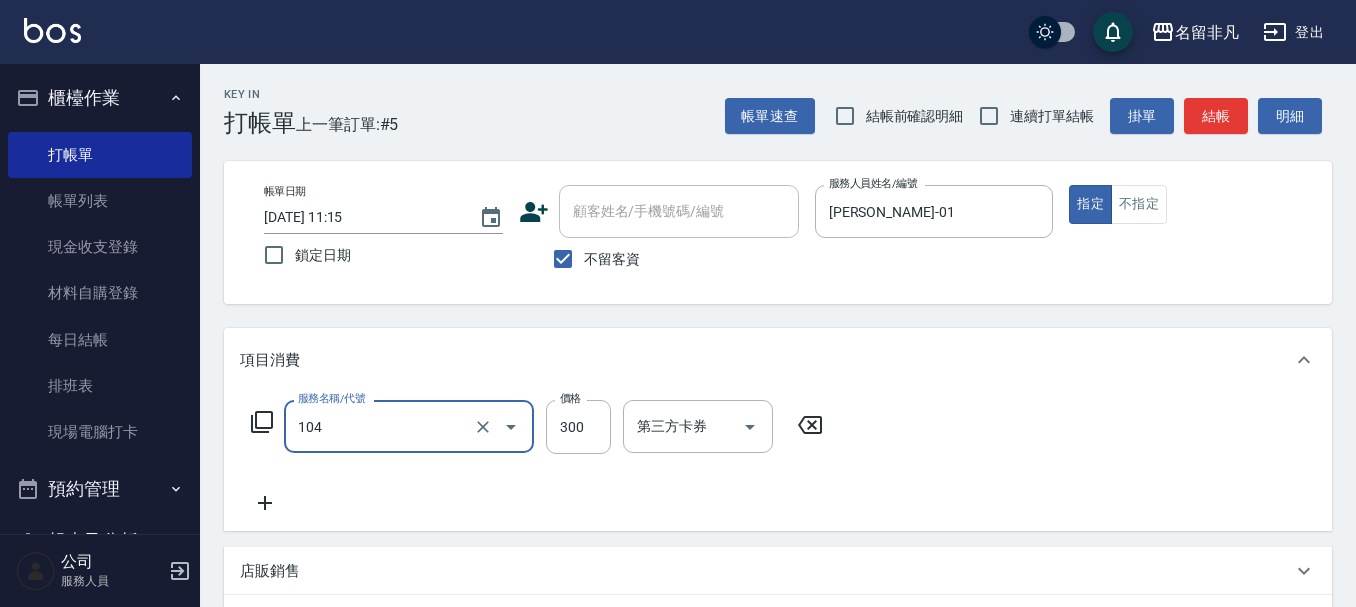 type on "洗髮(104)" 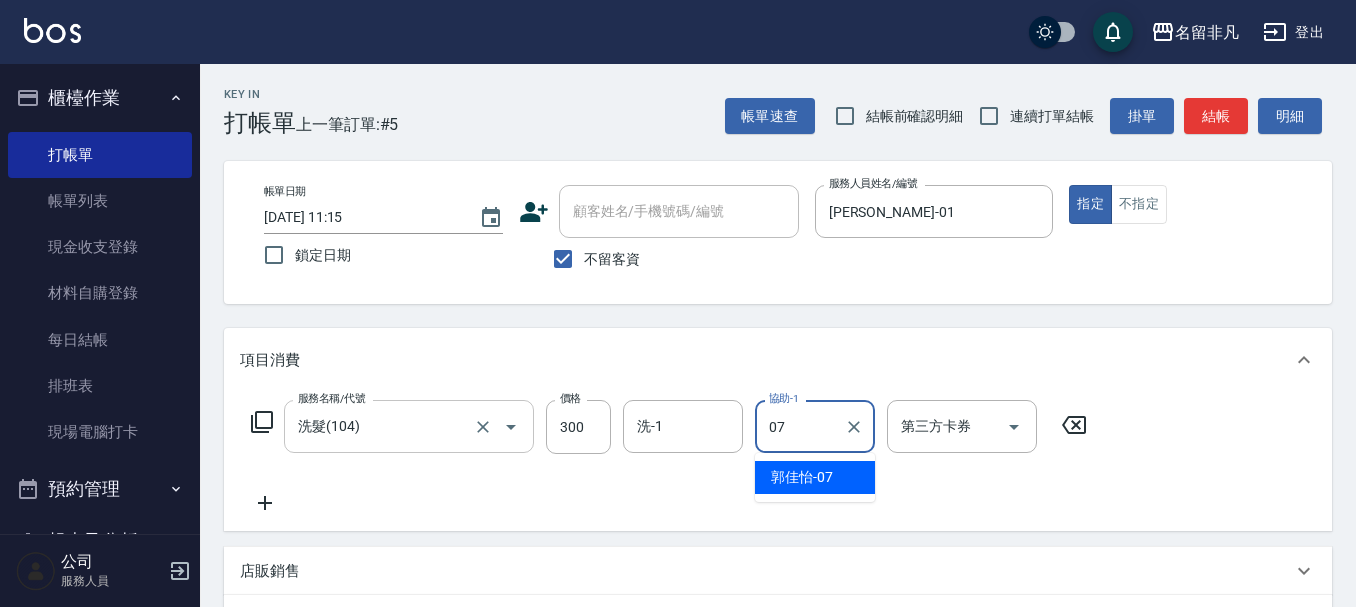 type on "郭佳怡-07" 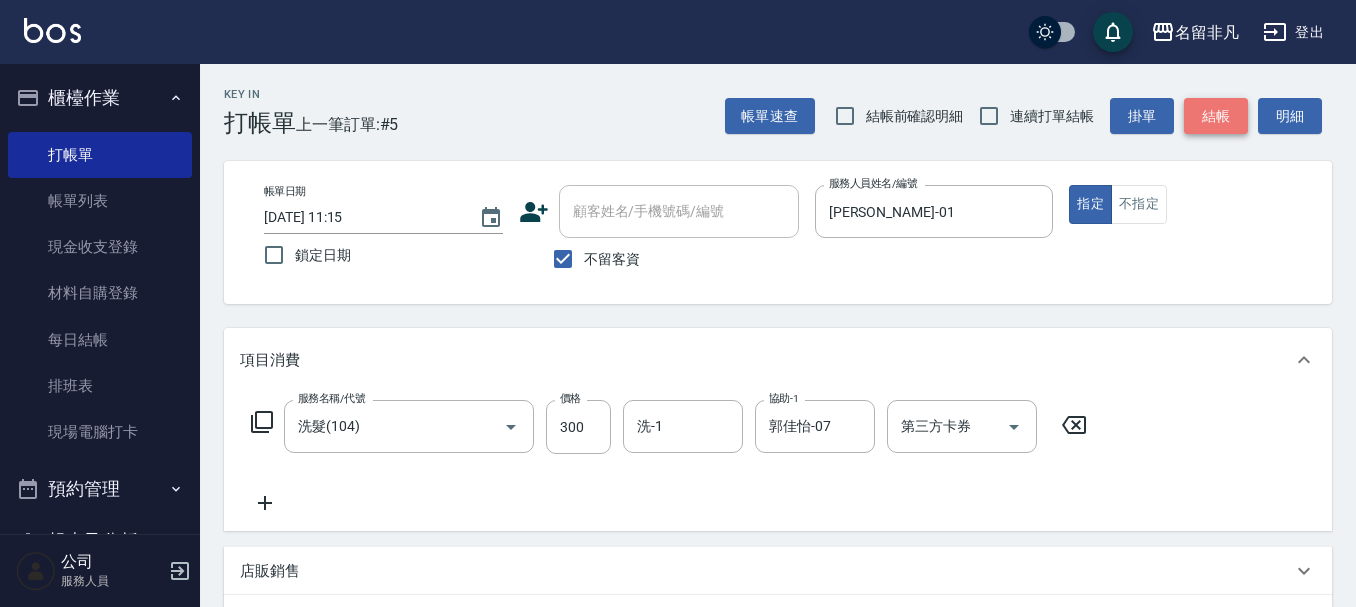 click on "結帳" at bounding box center [1216, 116] 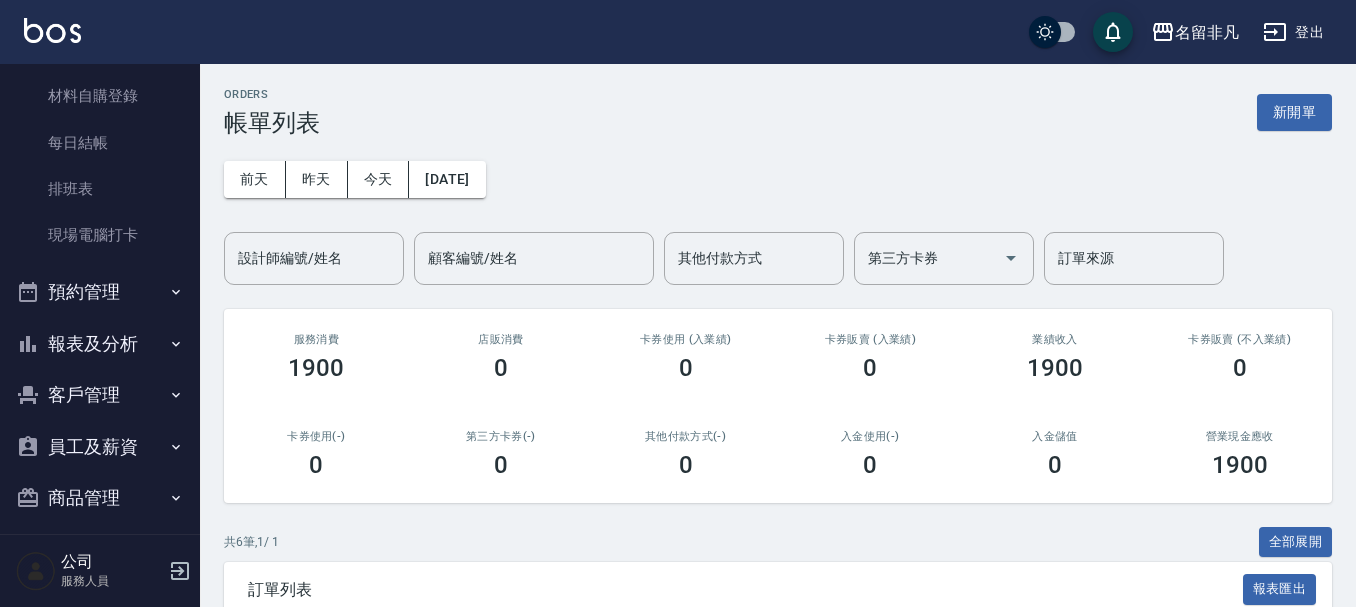 scroll, scrollTop: 200, scrollLeft: 0, axis: vertical 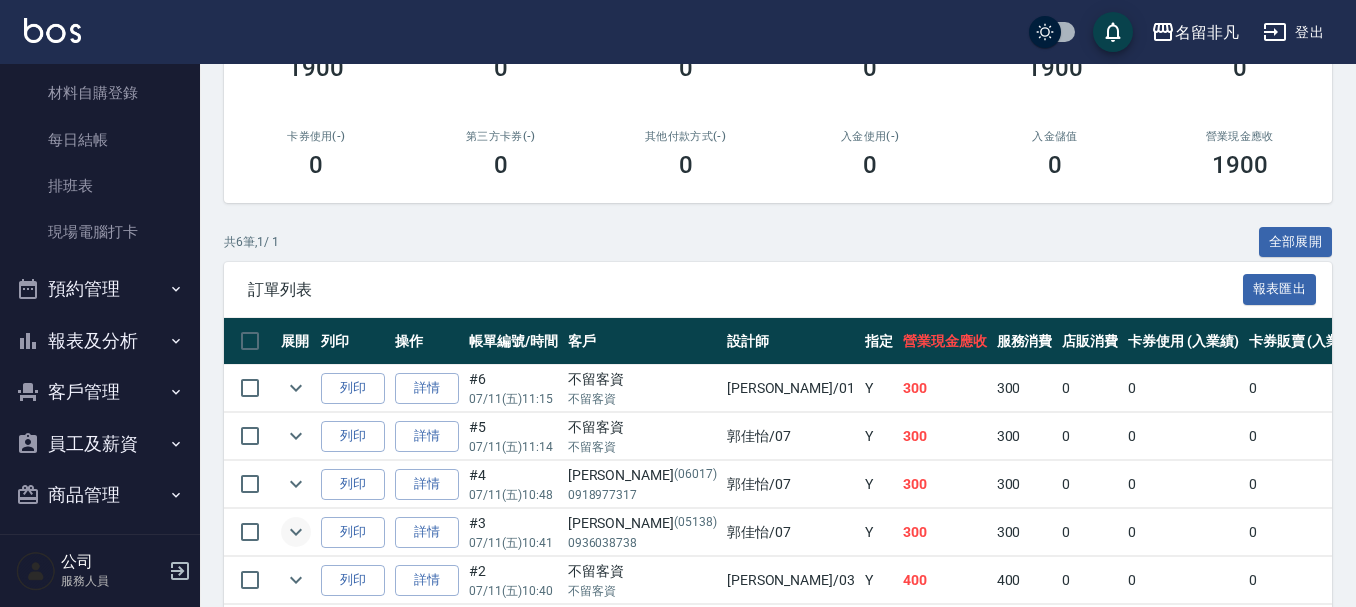click 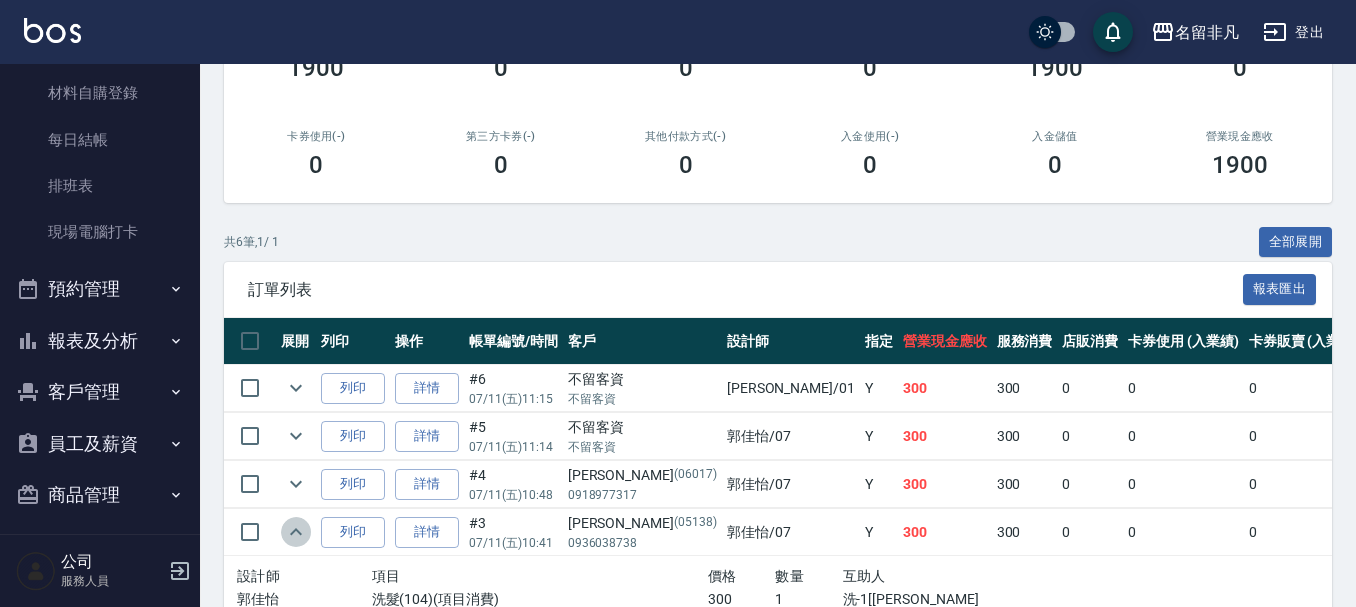 click 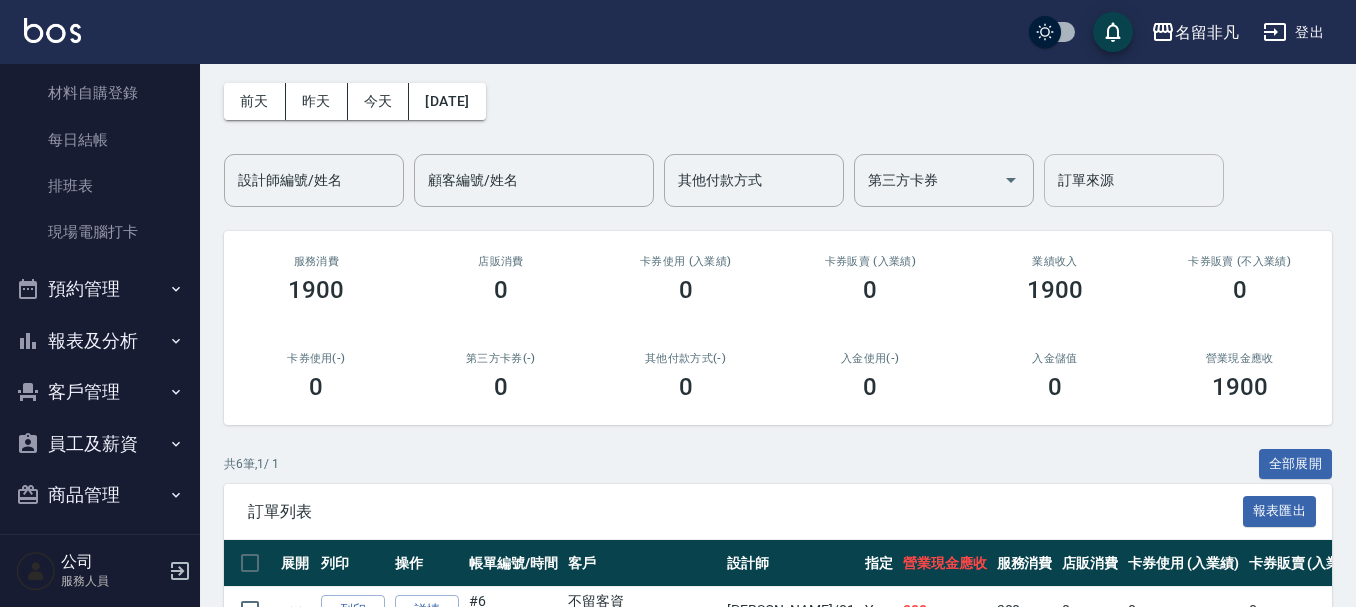 scroll, scrollTop: 0, scrollLeft: 0, axis: both 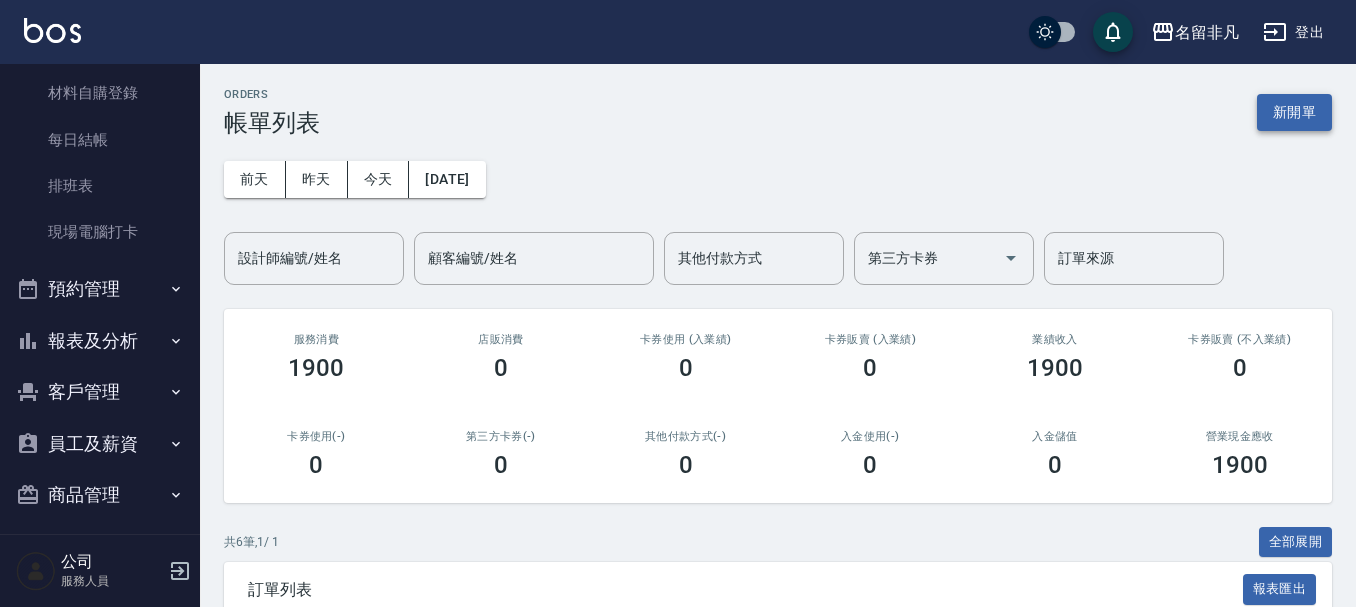 click on "ORDERS 帳單列表 新開單" at bounding box center [778, 112] 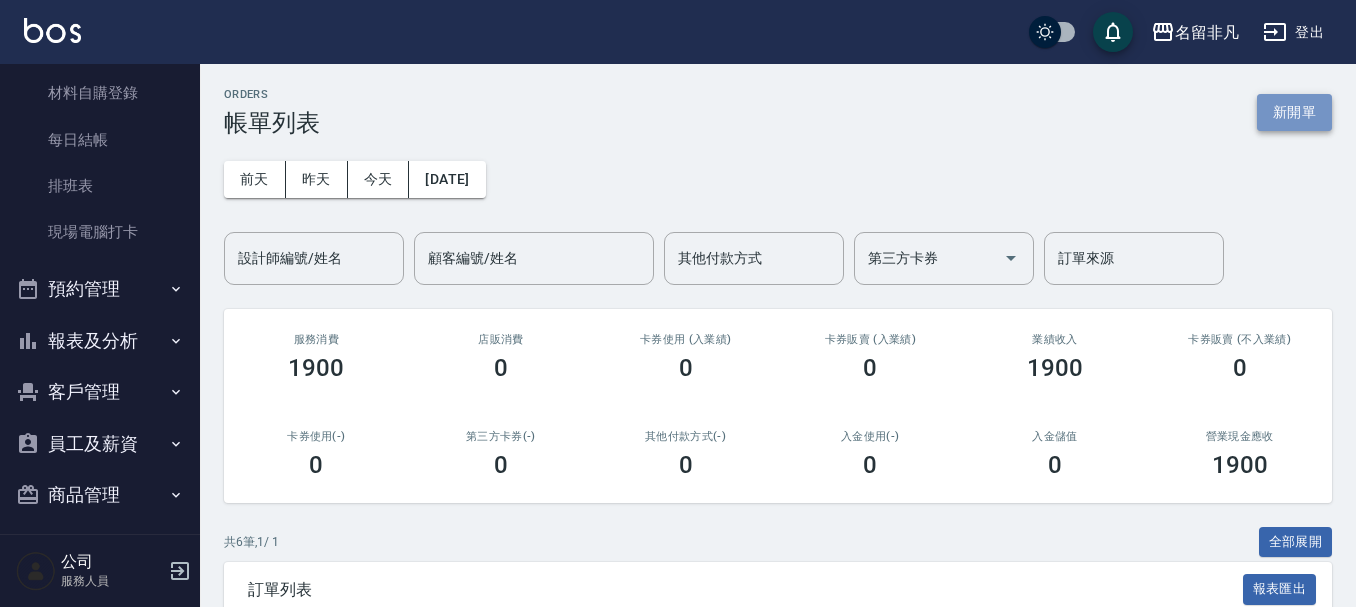 click on "新開單" at bounding box center [1294, 112] 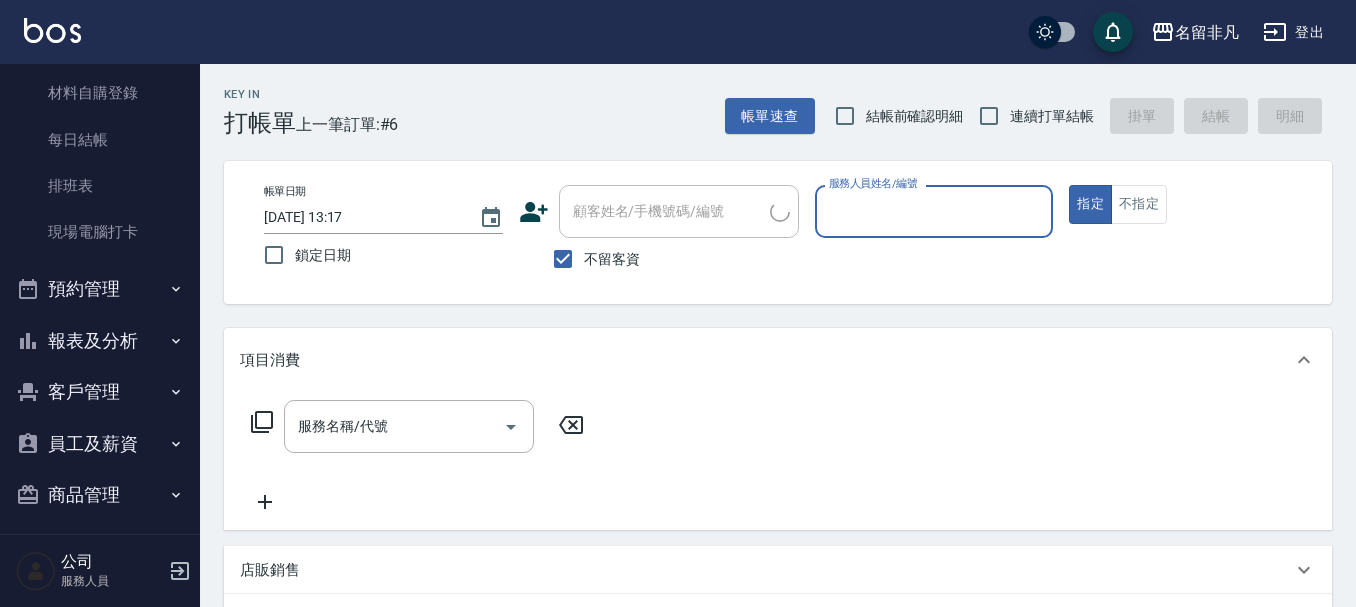 click on "服務人員姓名/編號" at bounding box center (934, 211) 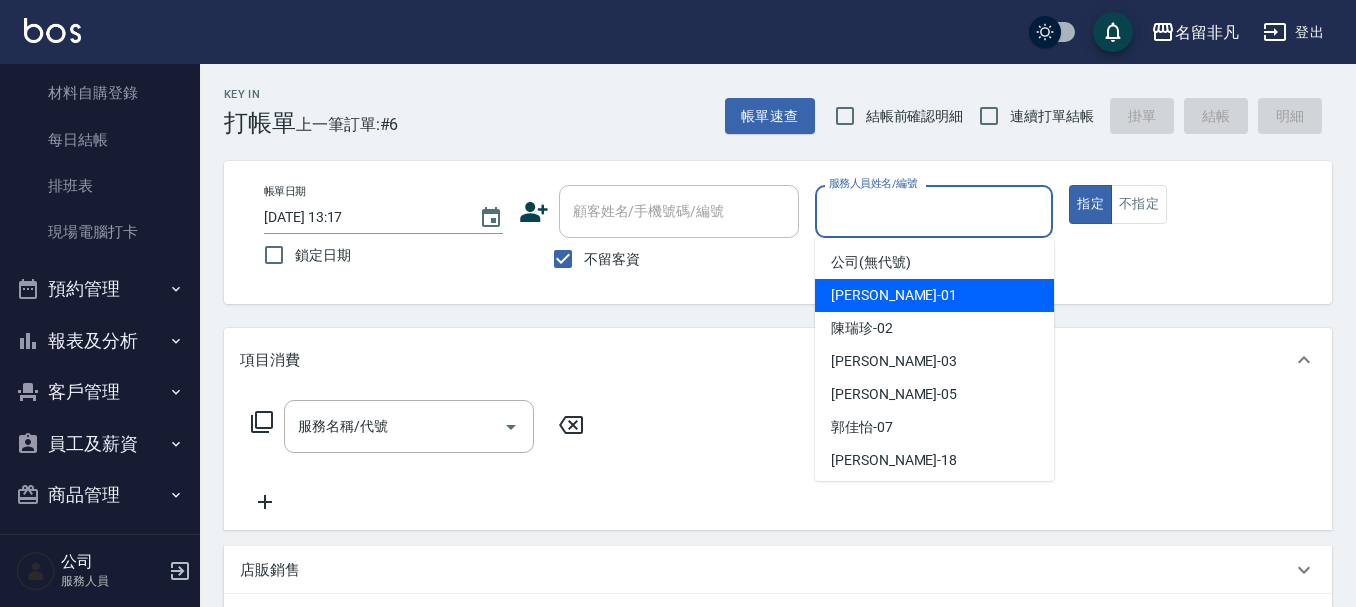 click on "[PERSON_NAME] -01" at bounding box center [934, 295] 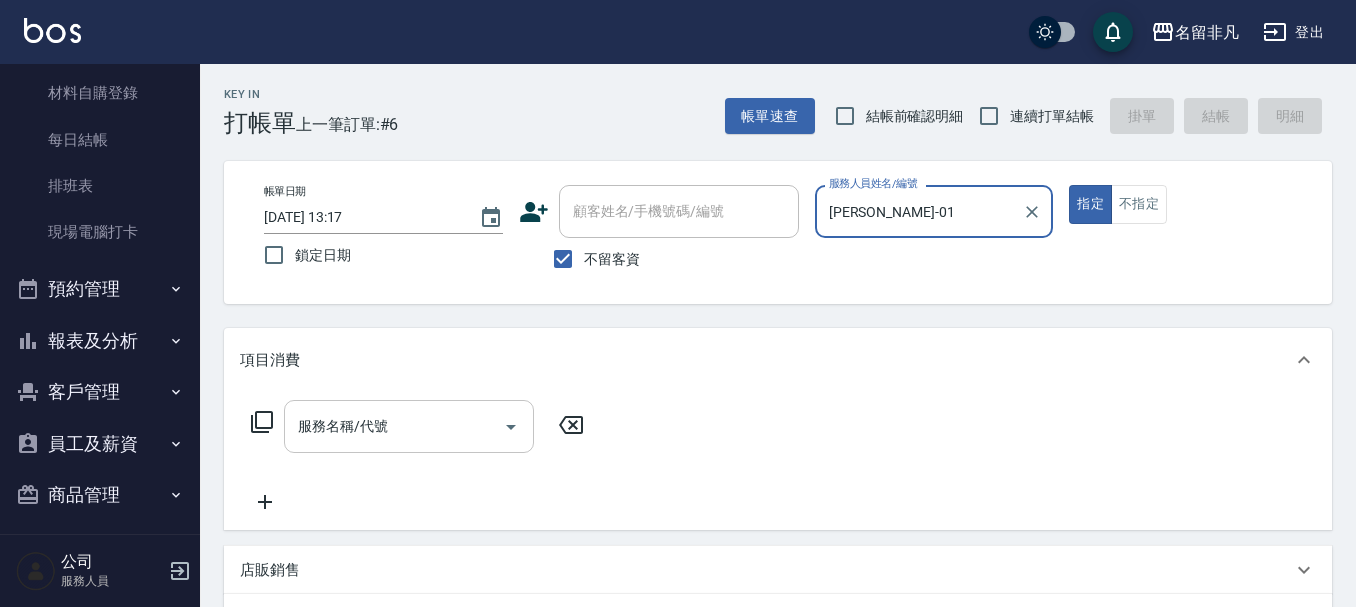 click on "服務名稱/代號" at bounding box center (409, 426) 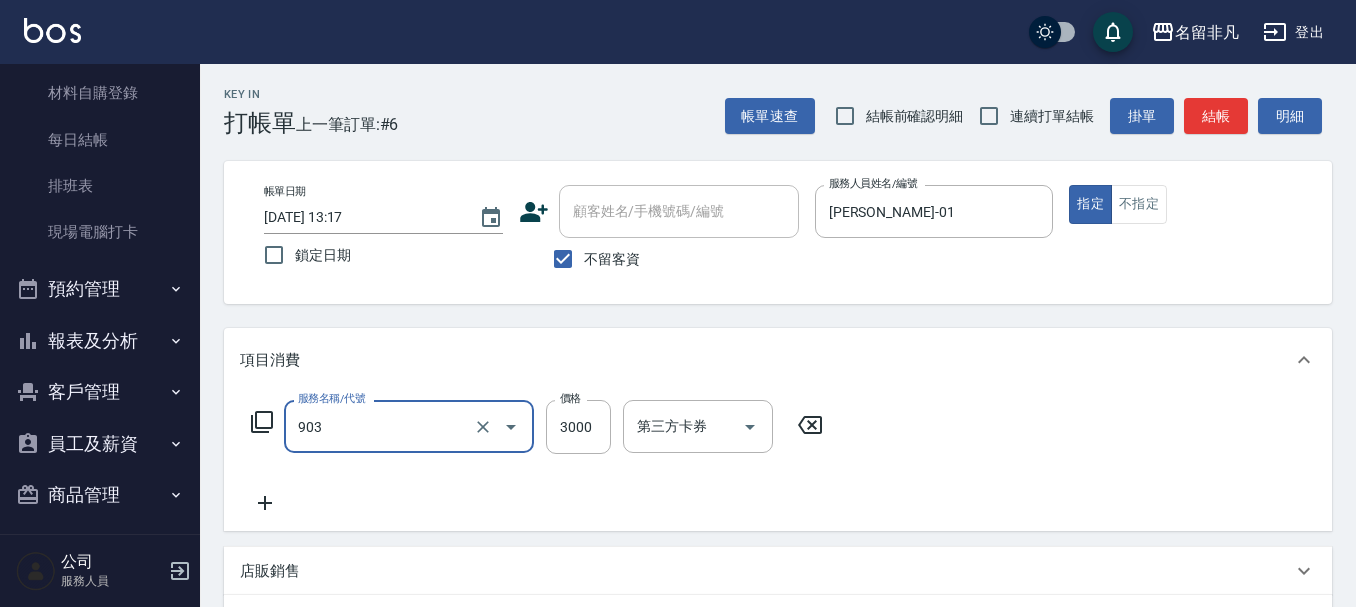 type on "洗髮券(903)" 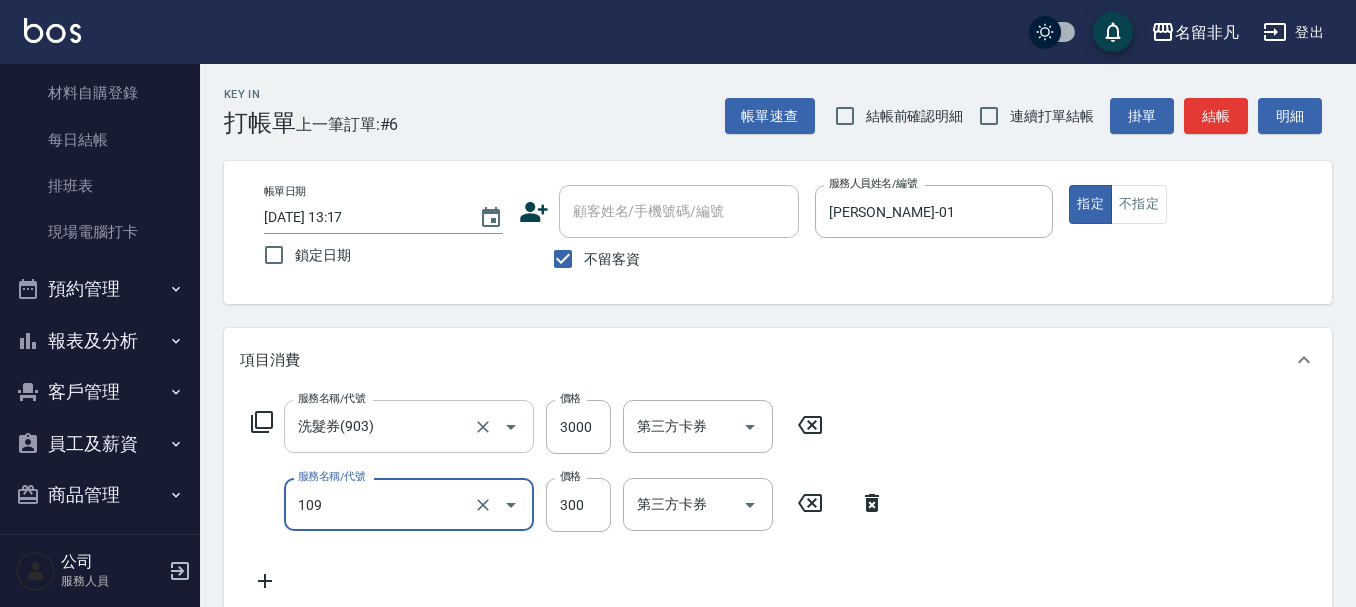 type on "洗髮卷(109)" 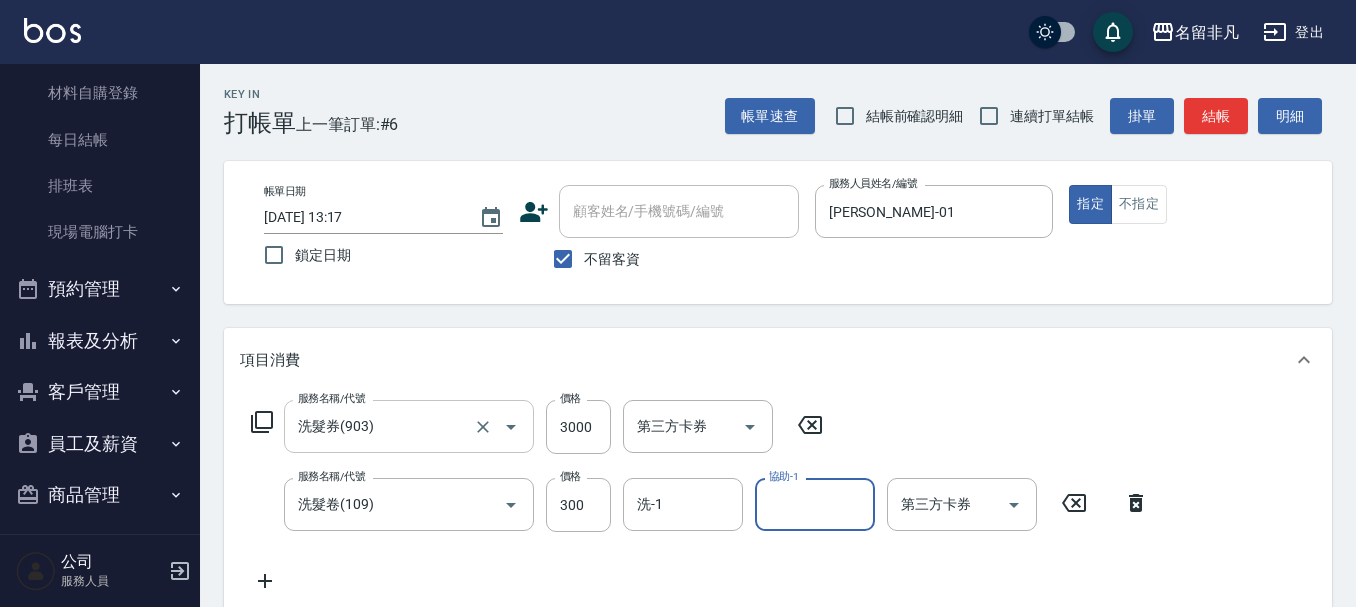 type on "0" 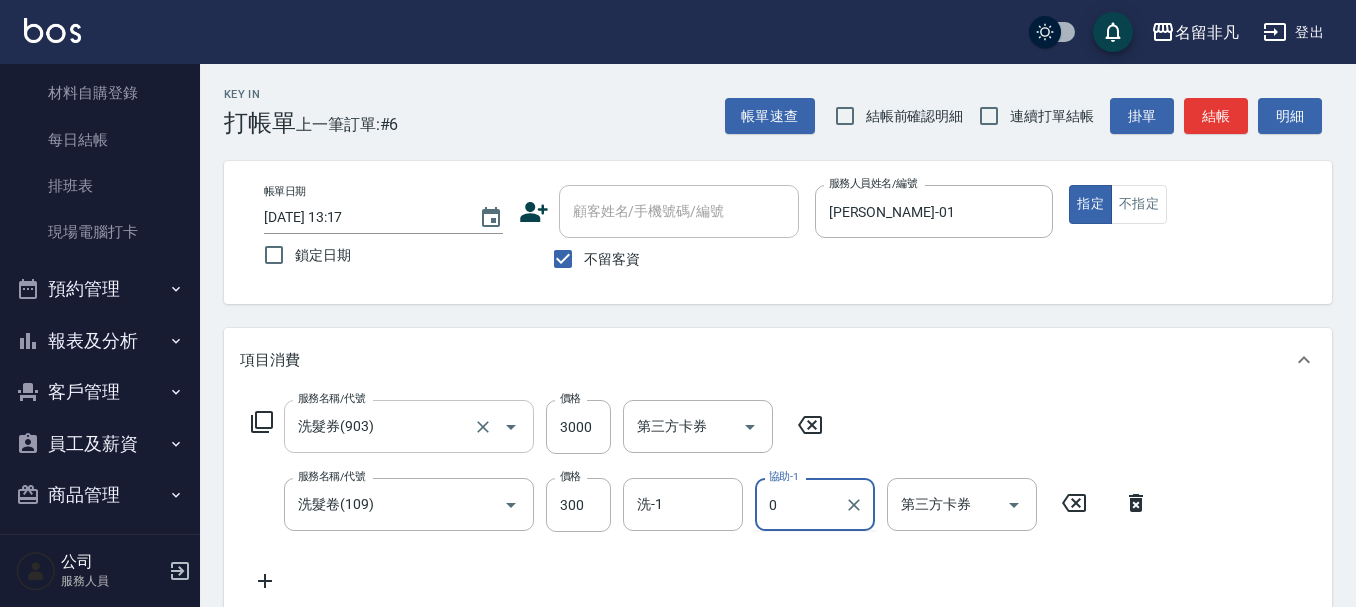 type 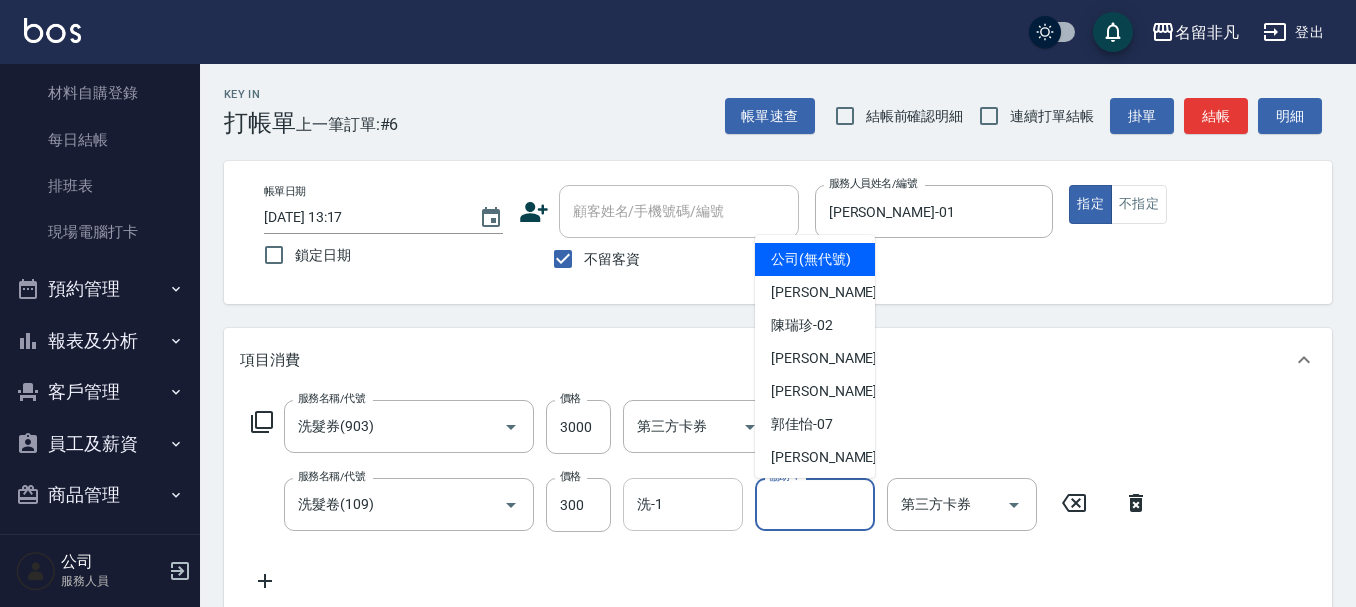 click on "洗-1" at bounding box center [683, 504] 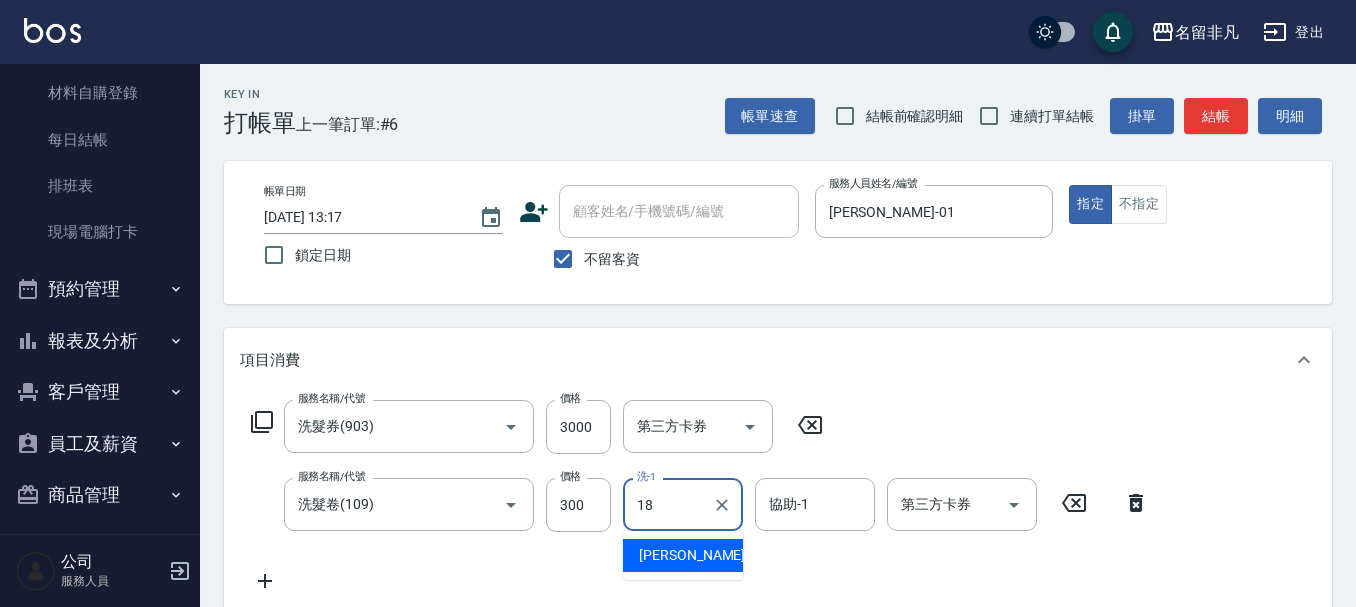 type on "[PERSON_NAME]-18" 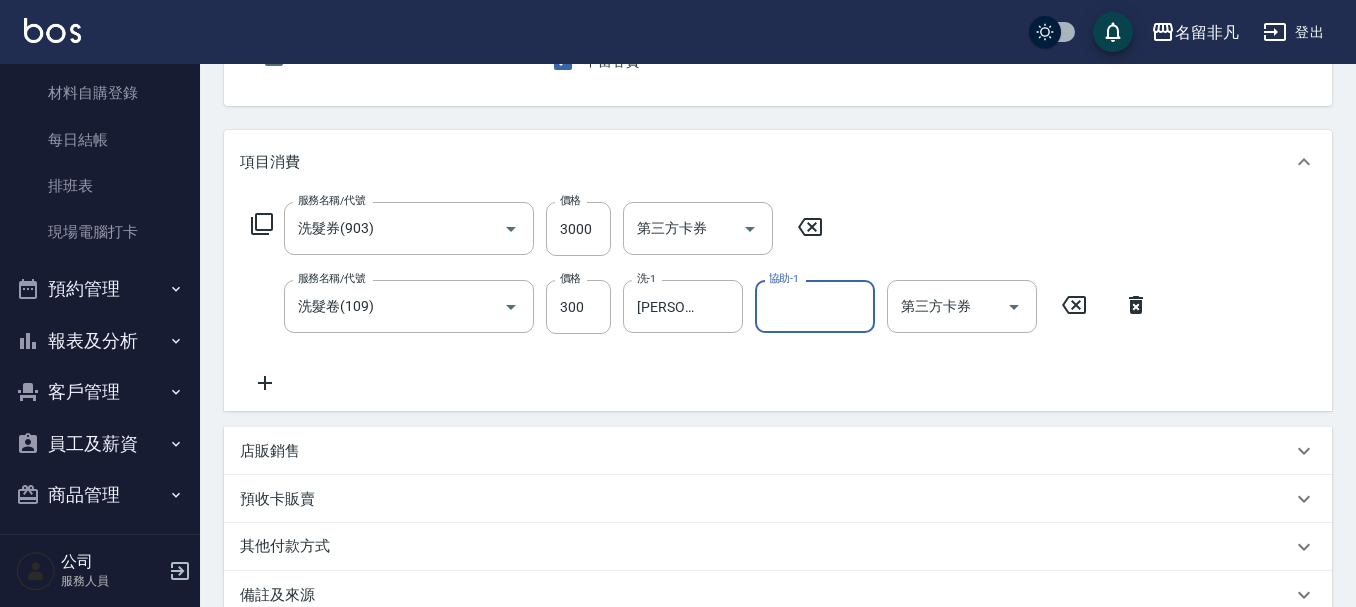 scroll, scrollTop: 200, scrollLeft: 0, axis: vertical 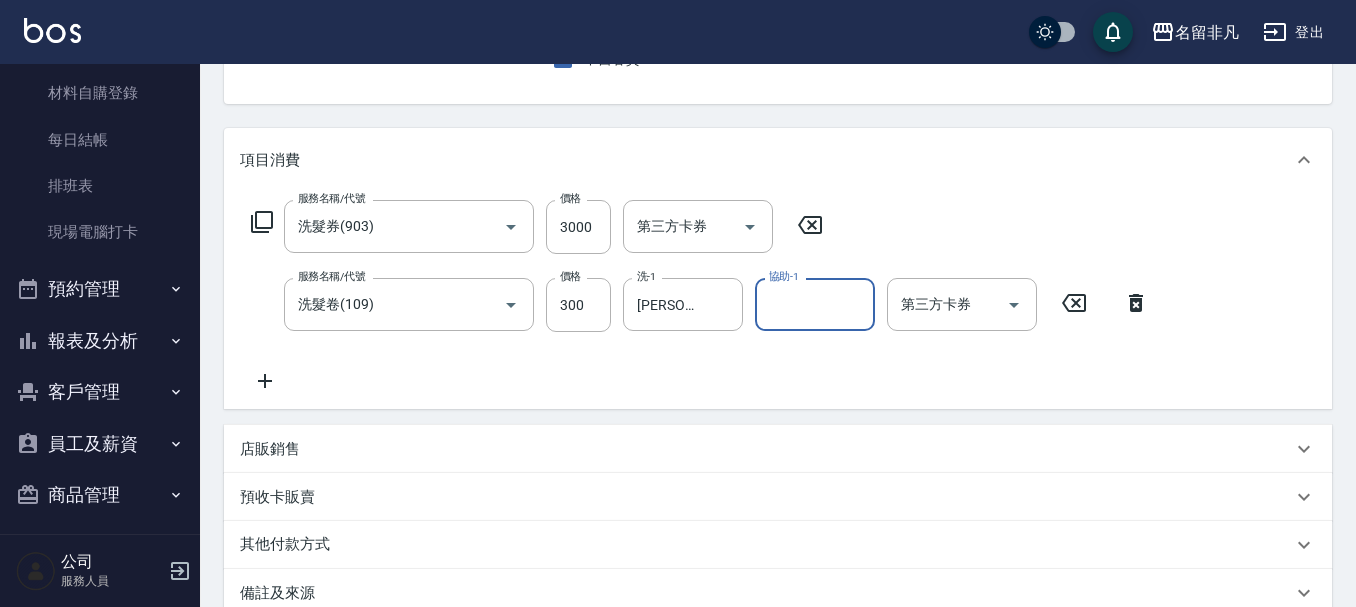 click on "服務名稱/代號 洗髮券(903) 服務名稱/代號 價格 3000 價格 第三方卡券 第三方卡券 服務名稱/代號 洗髮卷(109) 服務名稱/代號 價格 300 價格 洗-1 [PERSON_NAME]-18 洗-1 協助-1 協助-1 第三方卡券 第三方卡券" at bounding box center [778, 300] 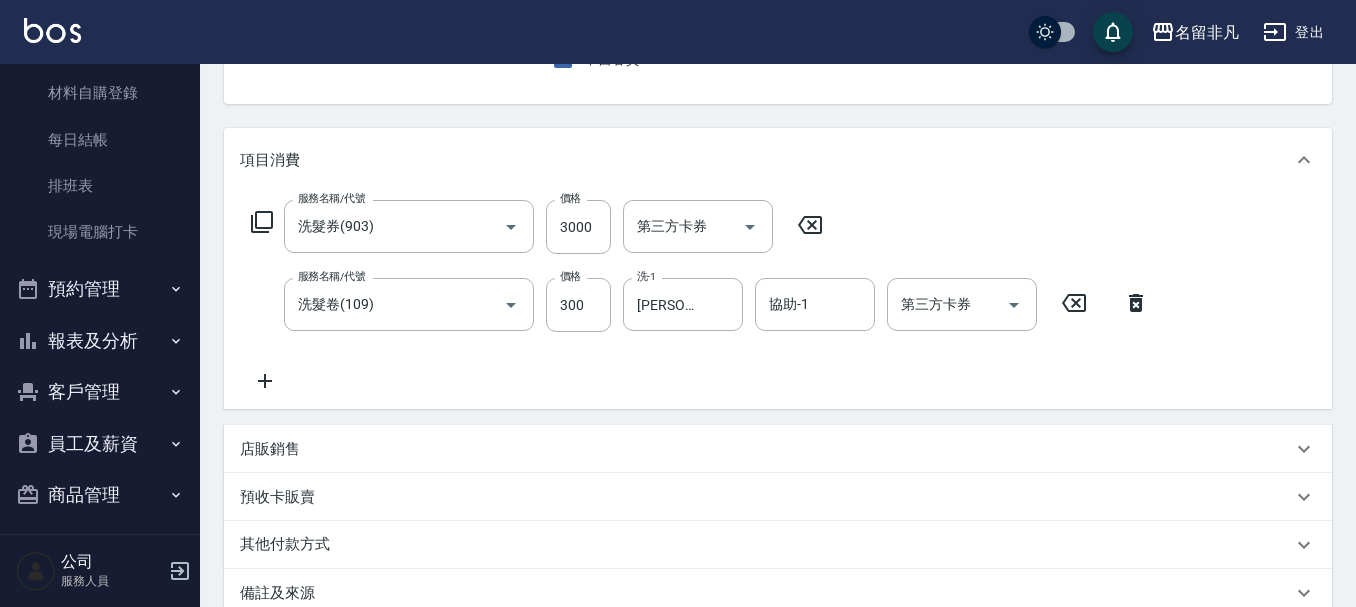 click on "服務名稱/代號 洗髮券(903) 服務名稱/代號 價格 3000 價格 第三方卡券 第三方卡券 服務名稱/代號 洗髮卷(109) 服務名稱/代號 價格 300 價格 洗-1 [PERSON_NAME]-18 洗-1 協助-1 協助-1 第三方卡券 第三方卡券" at bounding box center [778, 300] 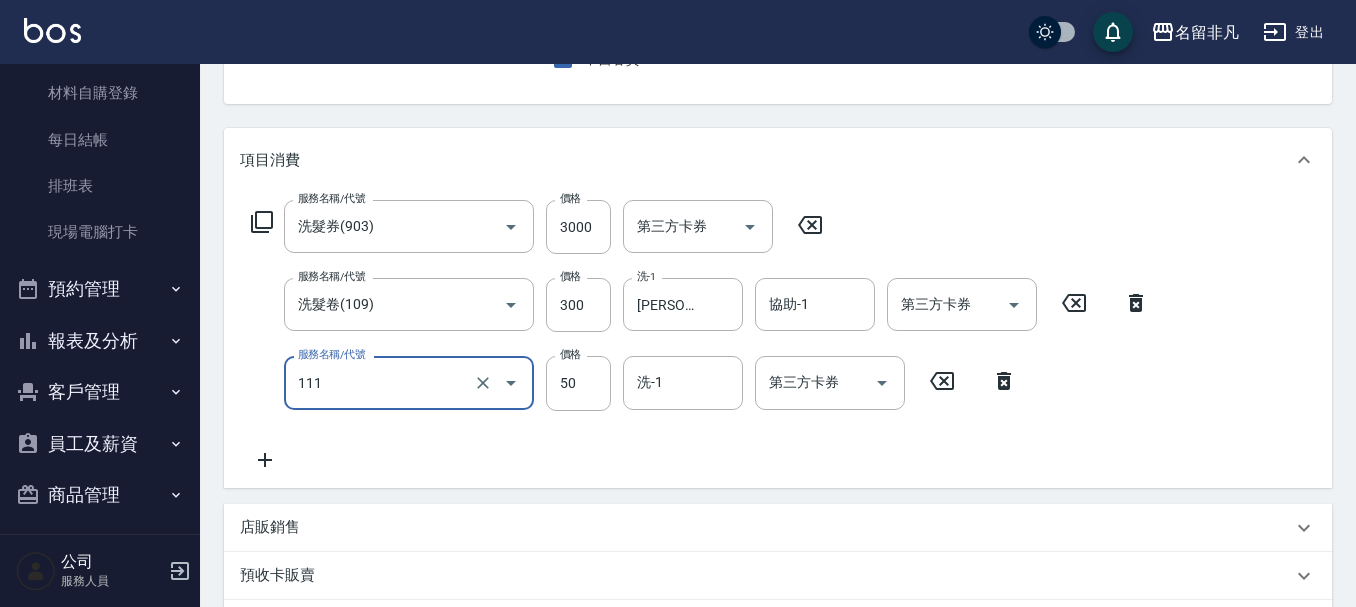 type on "上捲(111)" 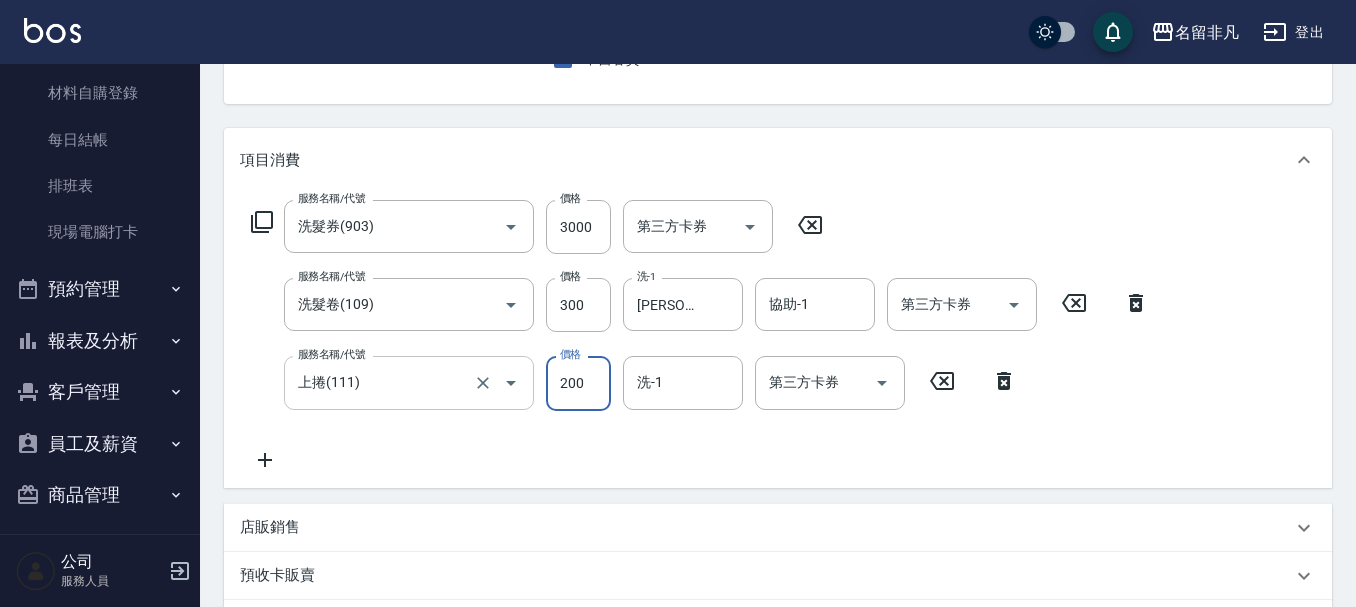 type on "200" 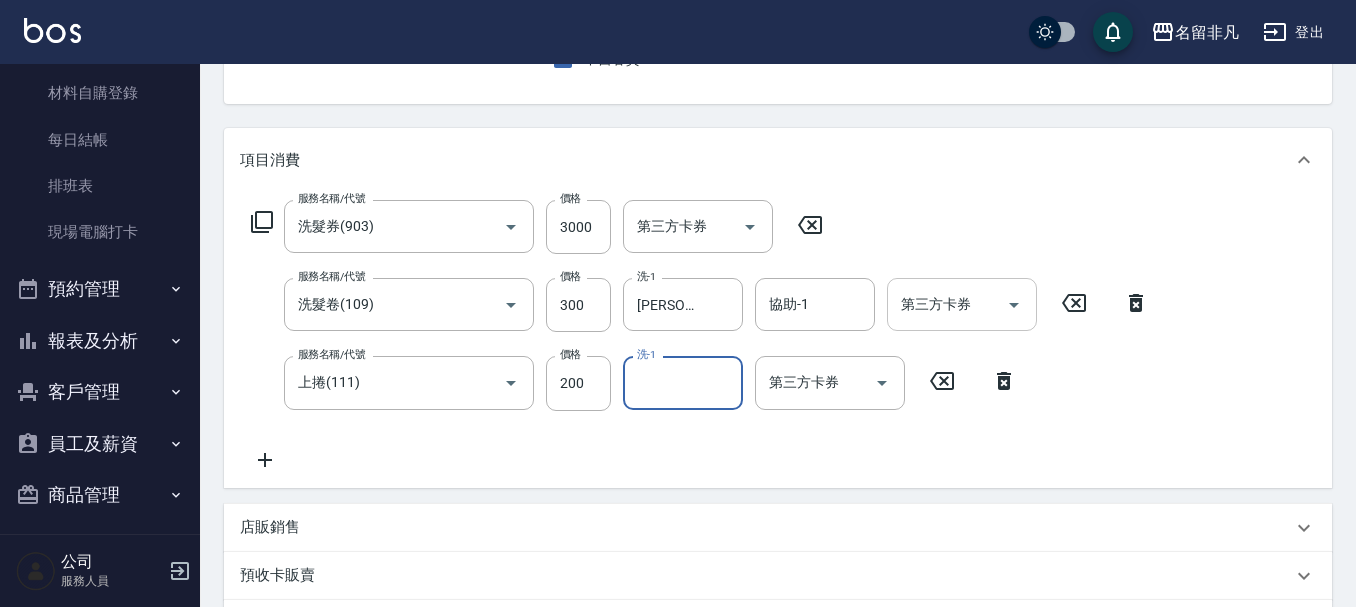 click on "第三方卡券 第三方卡券" at bounding box center [962, 304] 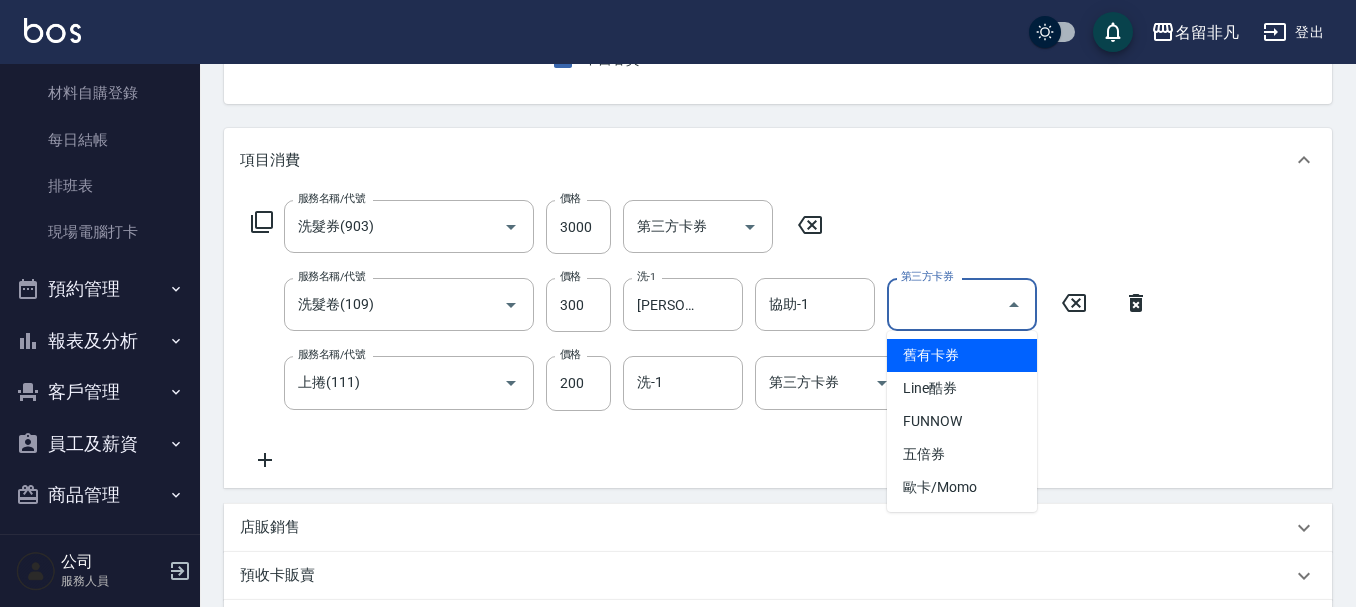 click on "舊有卡券" at bounding box center (962, 355) 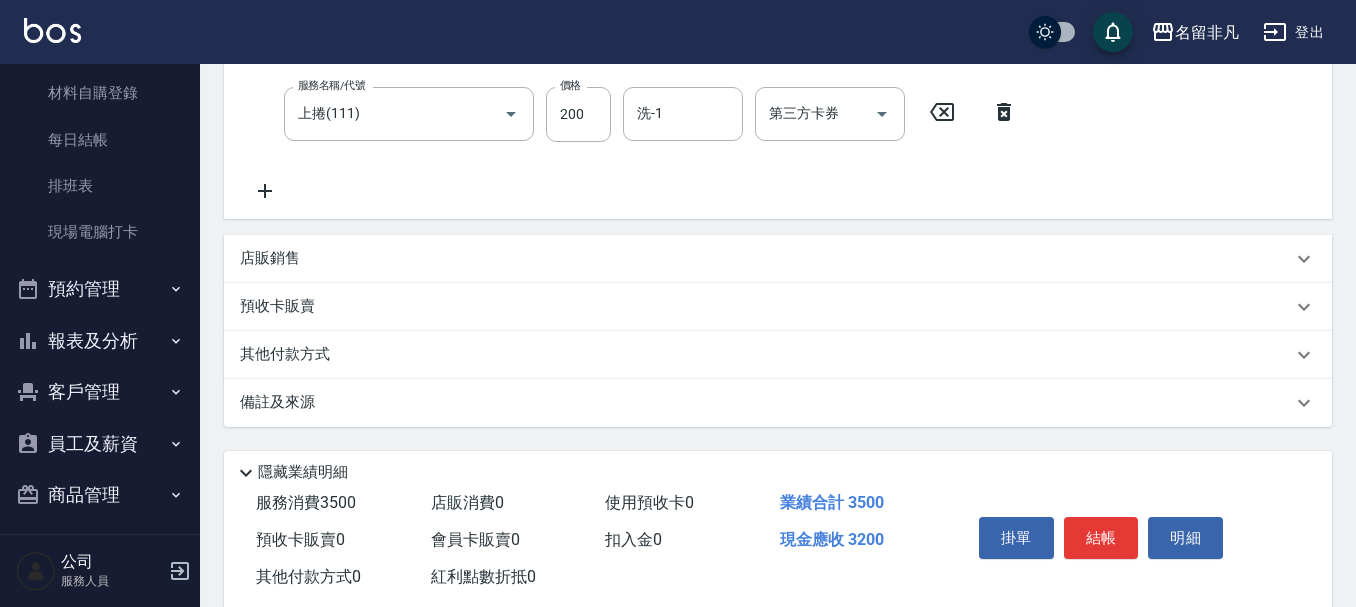 scroll, scrollTop: 535, scrollLeft: 0, axis: vertical 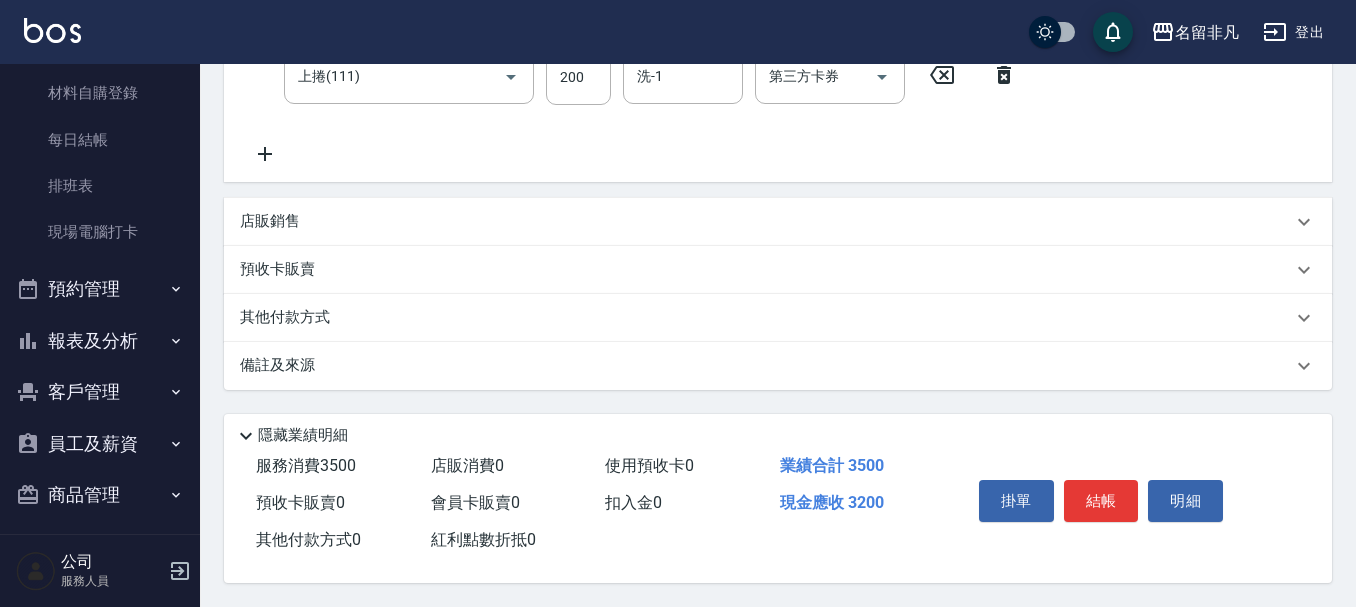 click on "掛單 結帳 明細" at bounding box center (1101, 503) 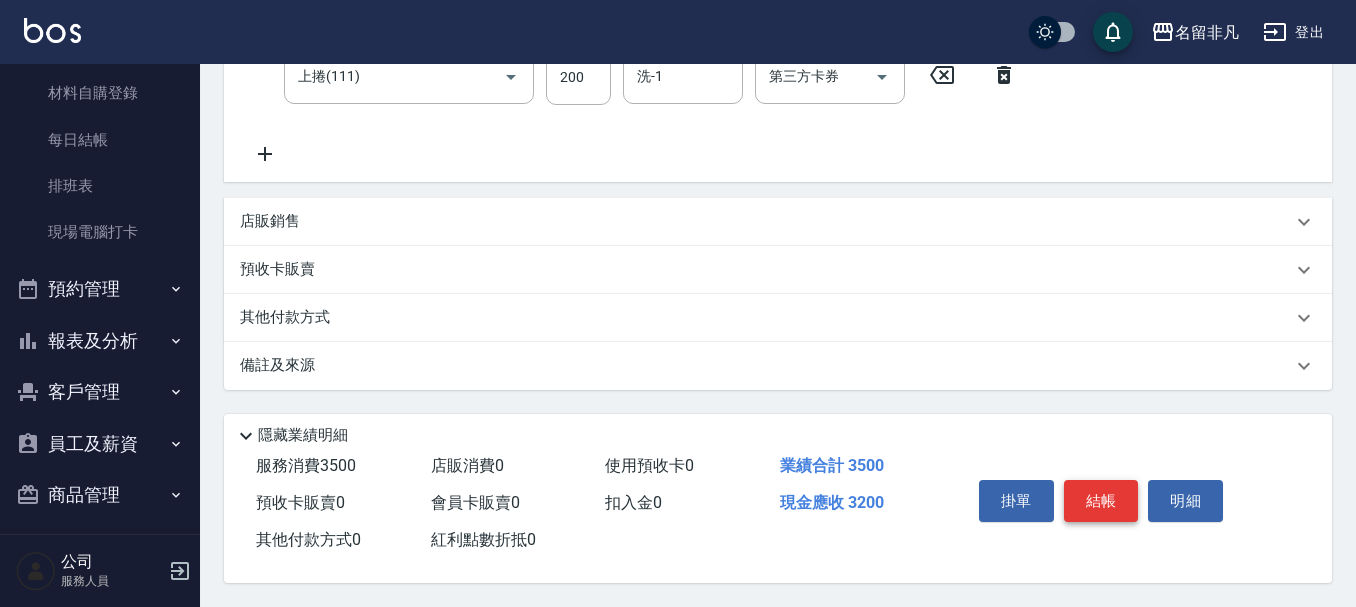 click on "結帳" at bounding box center [1101, 501] 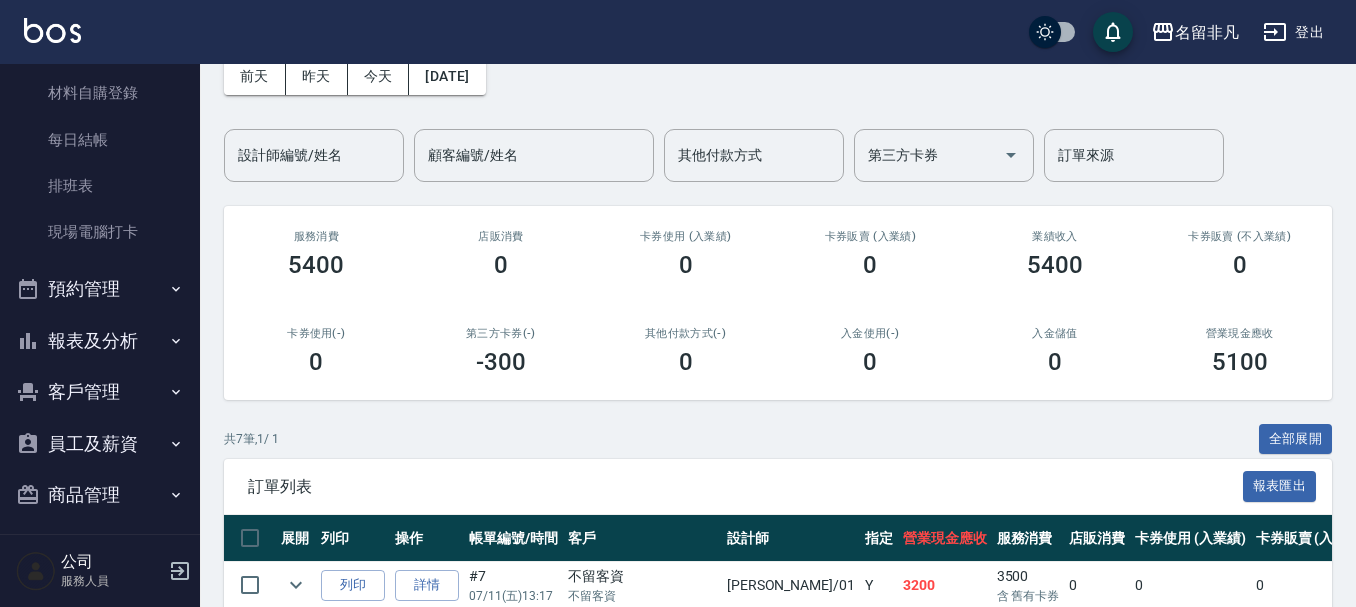 scroll, scrollTop: 0, scrollLeft: 0, axis: both 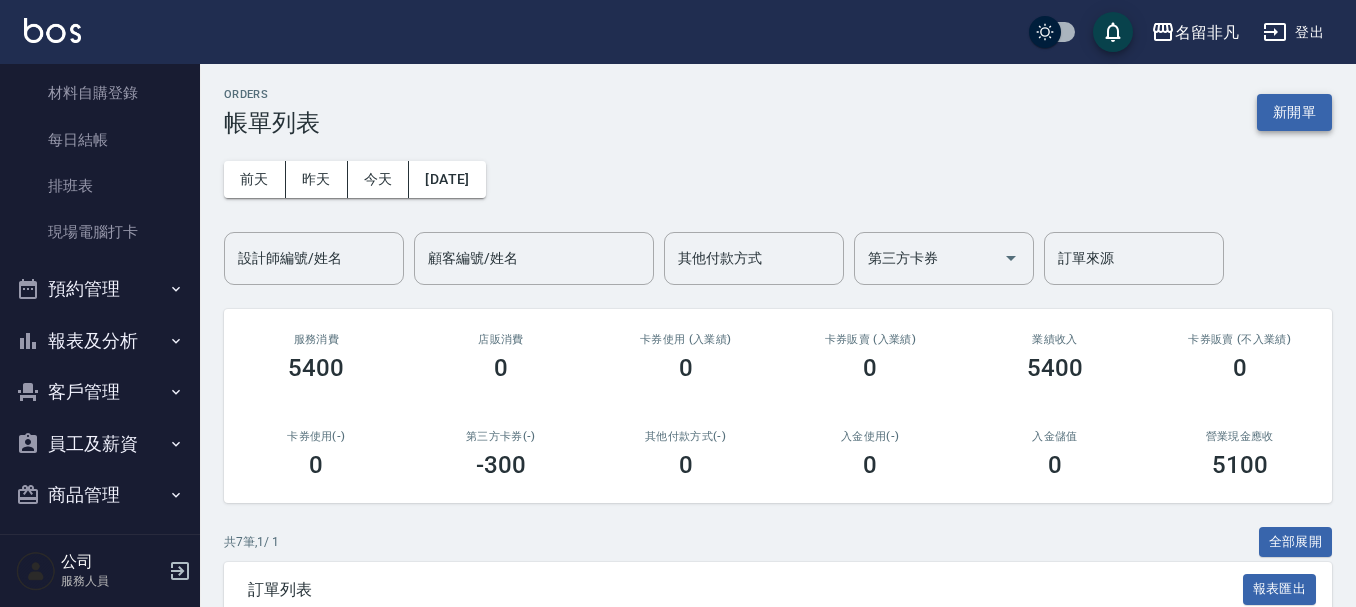 click on "新開單" at bounding box center [1294, 112] 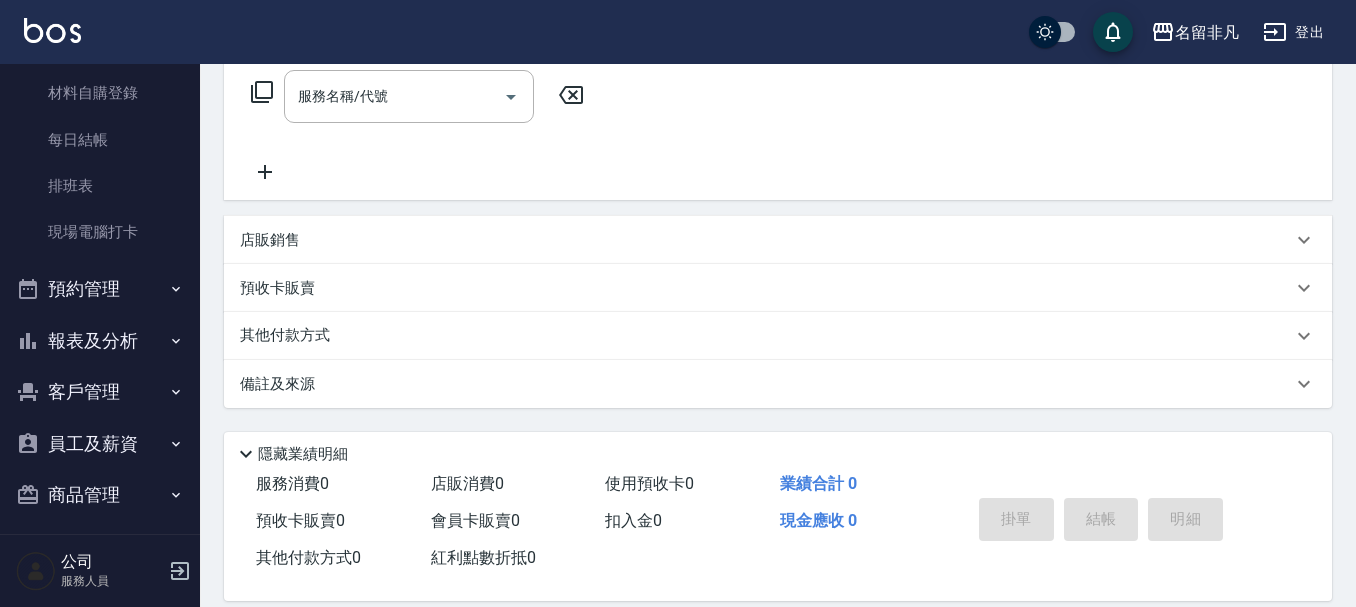 scroll, scrollTop: 357, scrollLeft: 0, axis: vertical 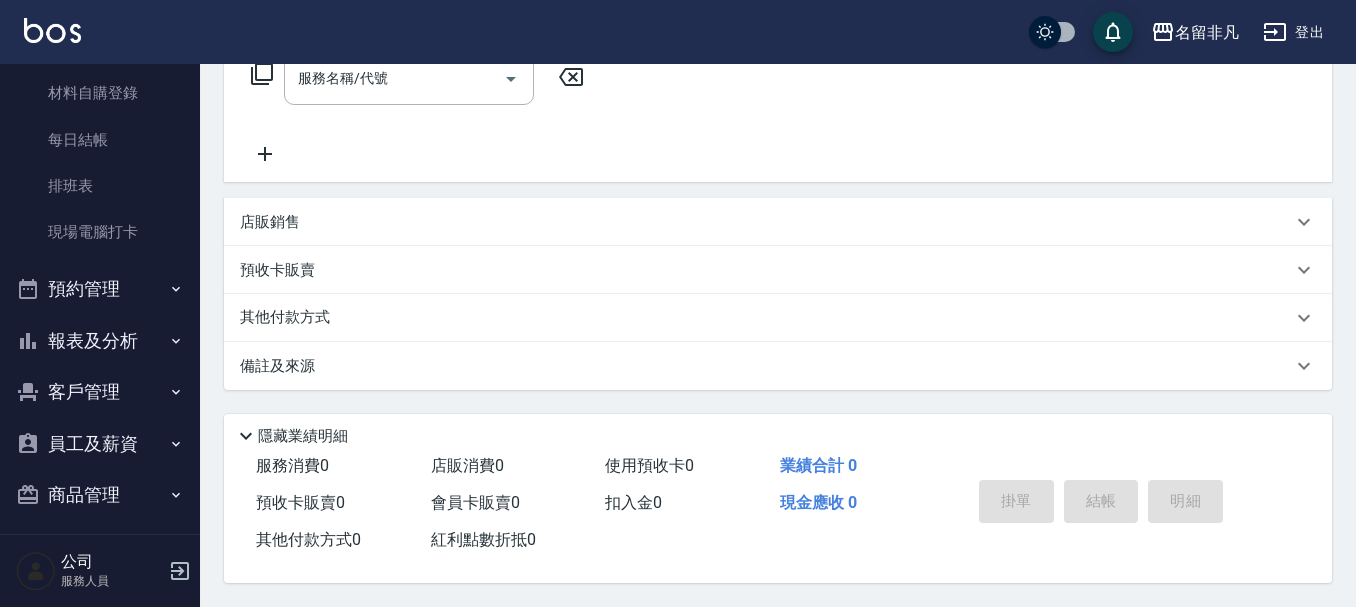 click on "其他付款方式" at bounding box center [766, 318] 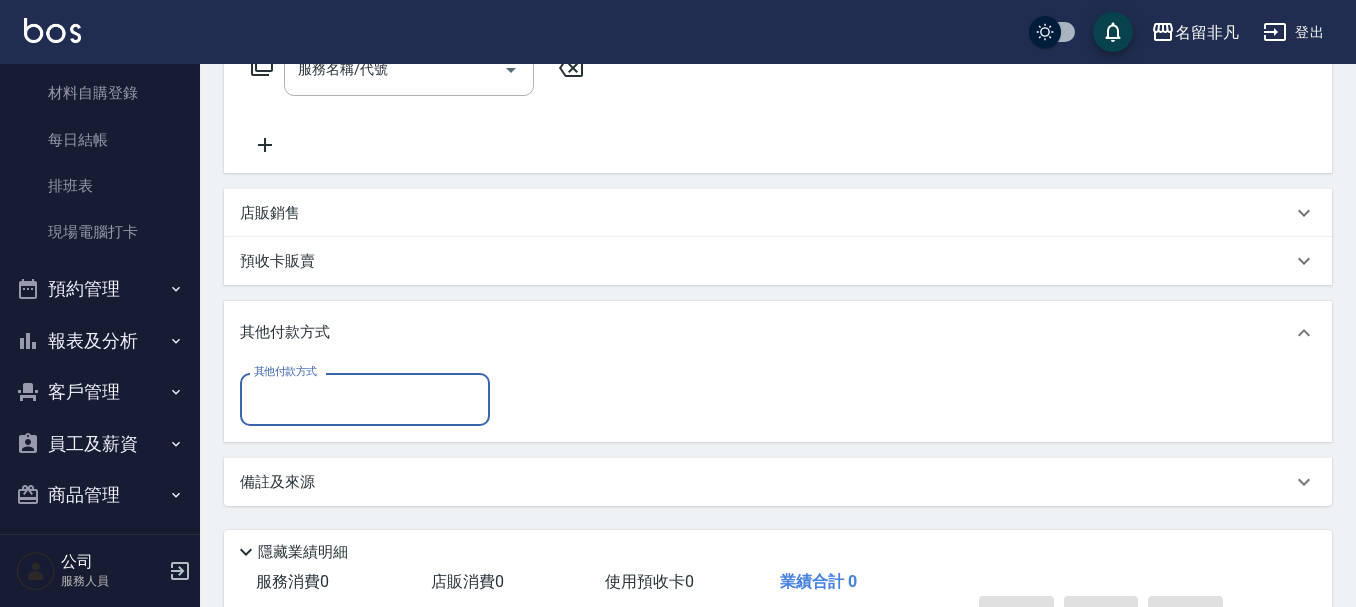 scroll, scrollTop: 0, scrollLeft: 0, axis: both 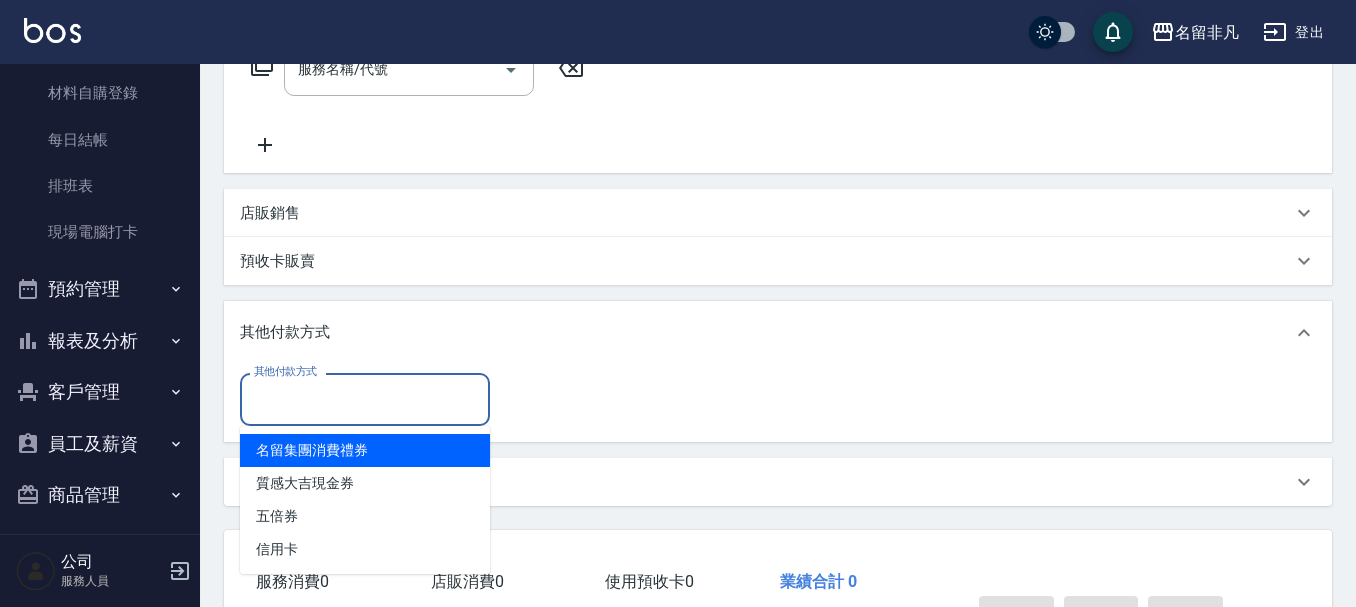 click on "其他付款方式" at bounding box center [365, 399] 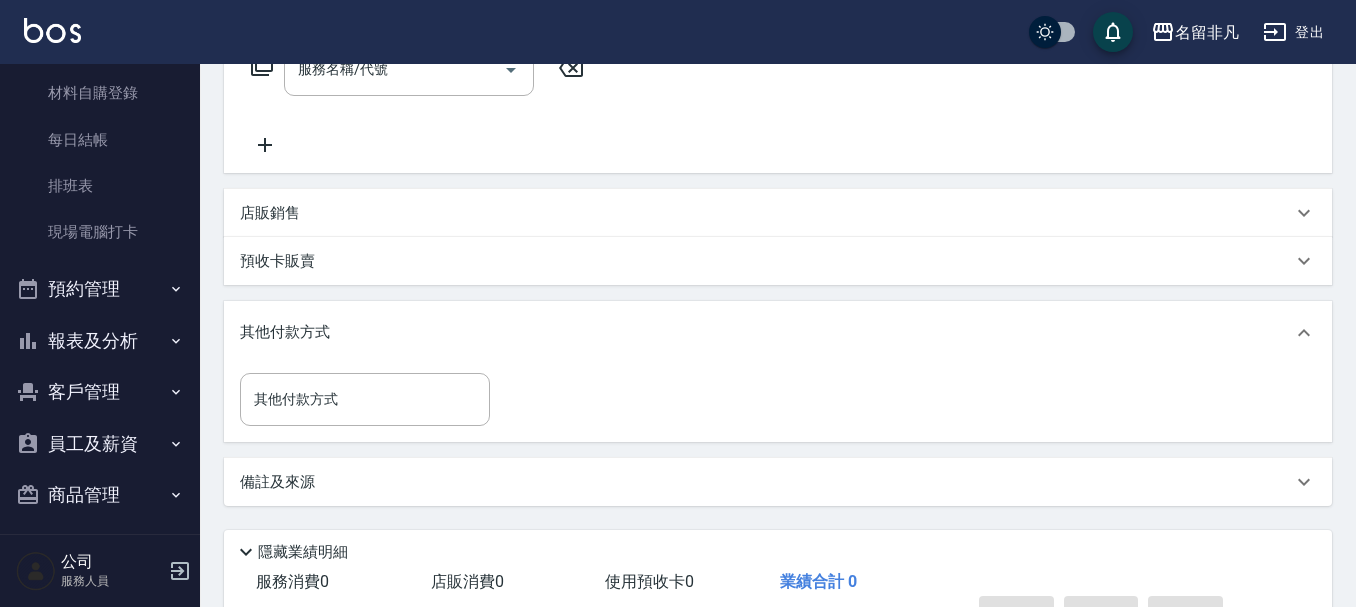 click on "項目消費 服務名稱/代號 服務名稱/代號 店販銷售 服務人員姓名/編號 服務人員姓名/編號 商品代號/名稱 商品代號/名稱 預收卡販賣 卡券名稱/代號 卡券名稱/代號 其他付款方式 其他付款方式 其他付款方式 備註及來源 備註 備註 訂單來源 ​ 訂單來源" at bounding box center (778, 238) 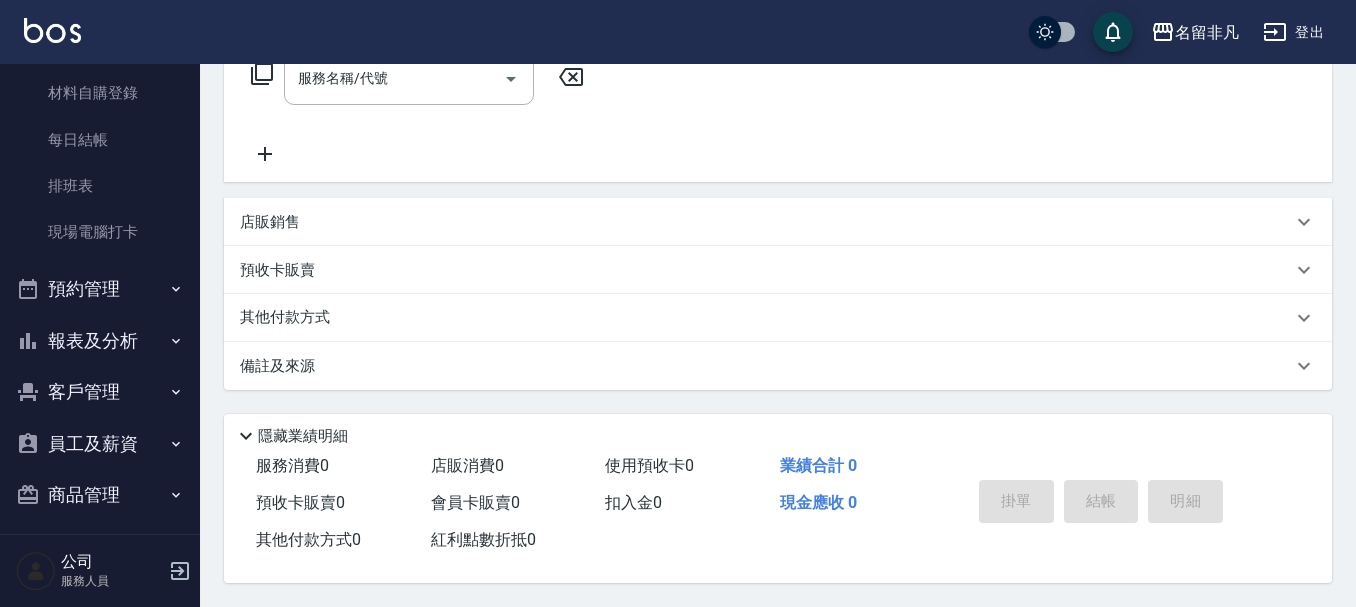 scroll, scrollTop: 0, scrollLeft: 0, axis: both 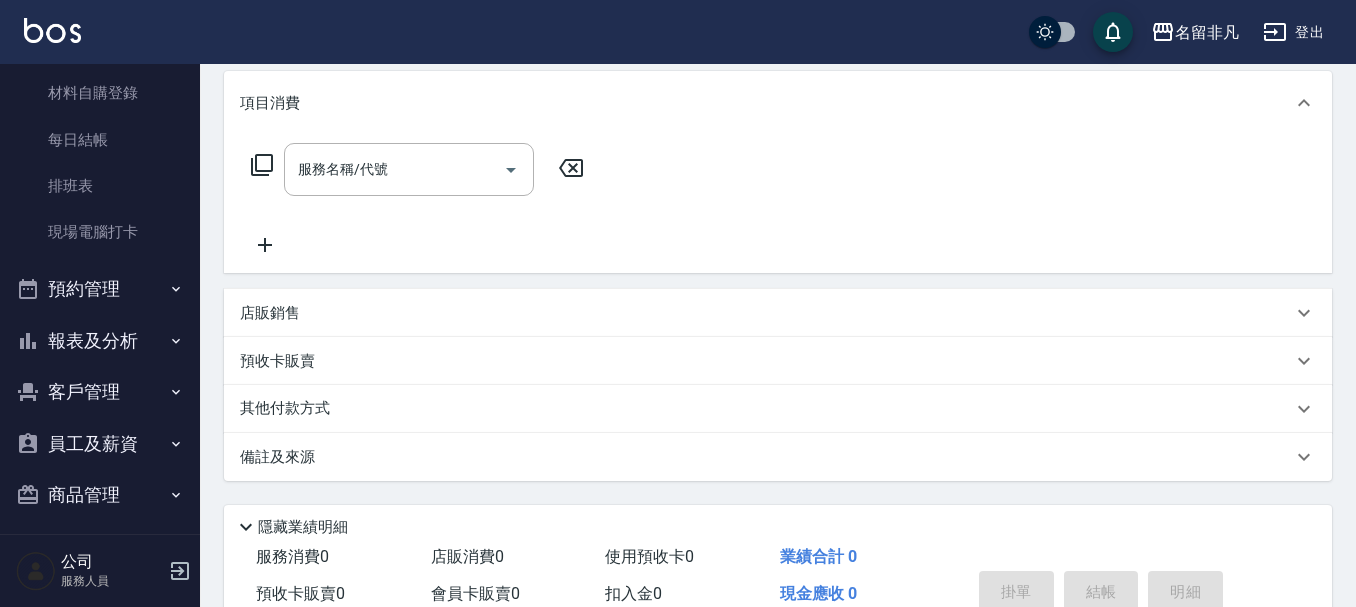 click on "其他付款方式" at bounding box center (290, 409) 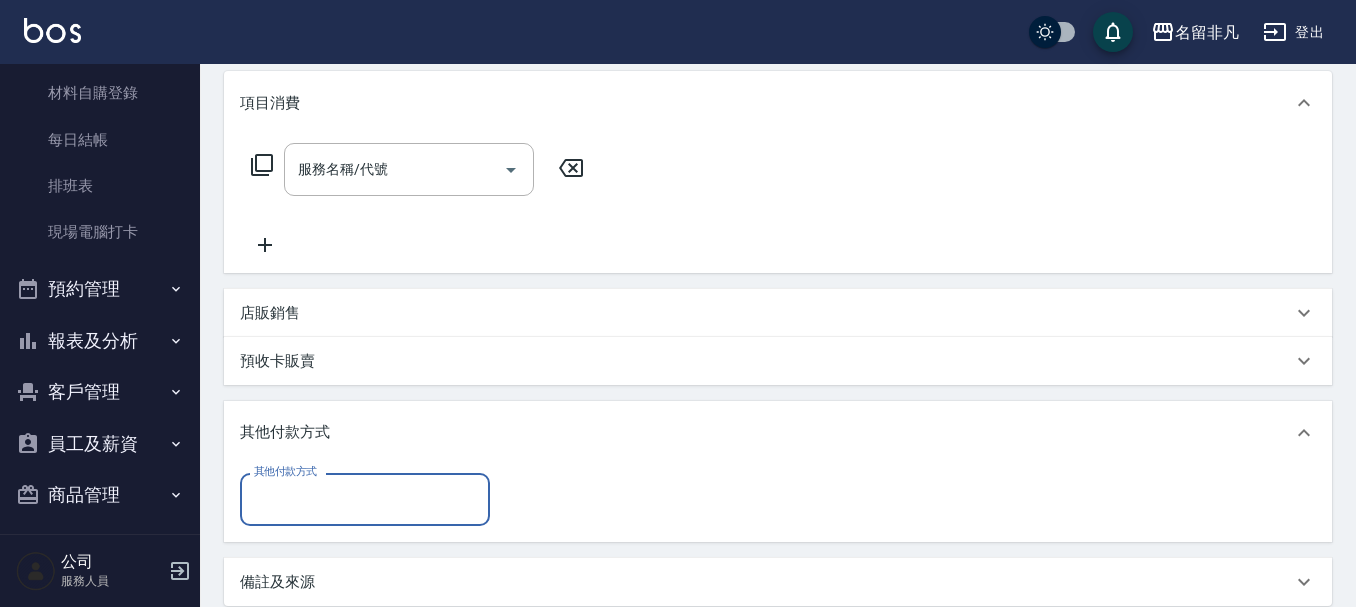 scroll, scrollTop: 0, scrollLeft: 0, axis: both 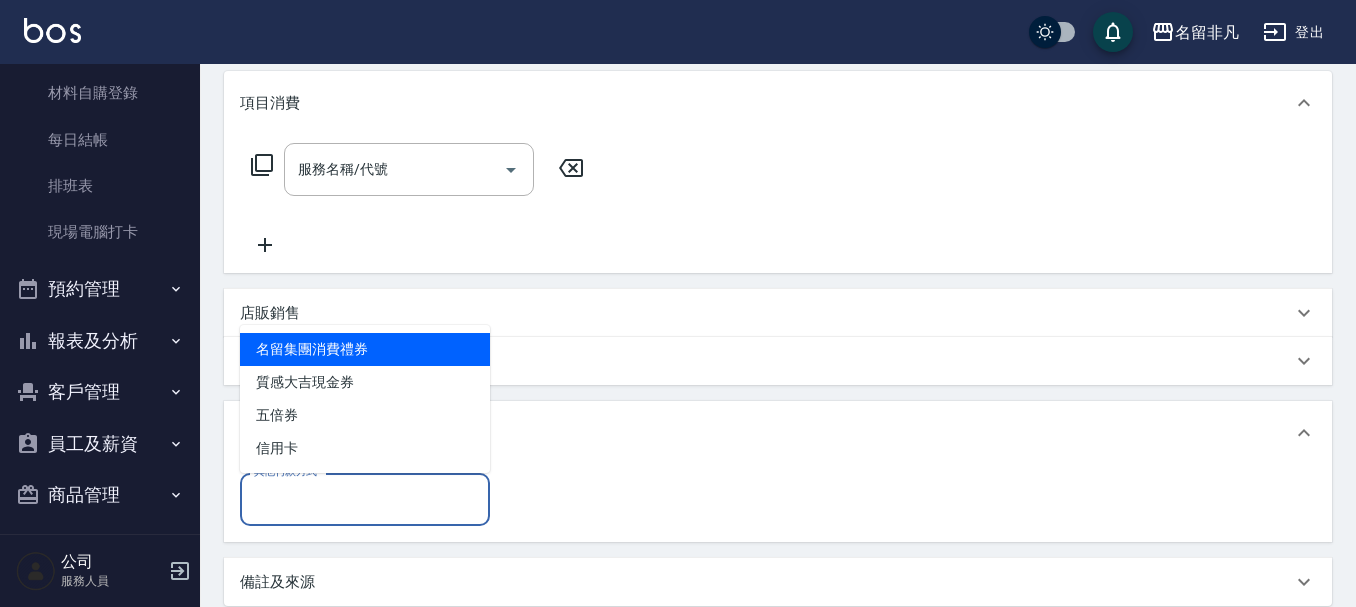 click on "其他付款方式" at bounding box center (365, 499) 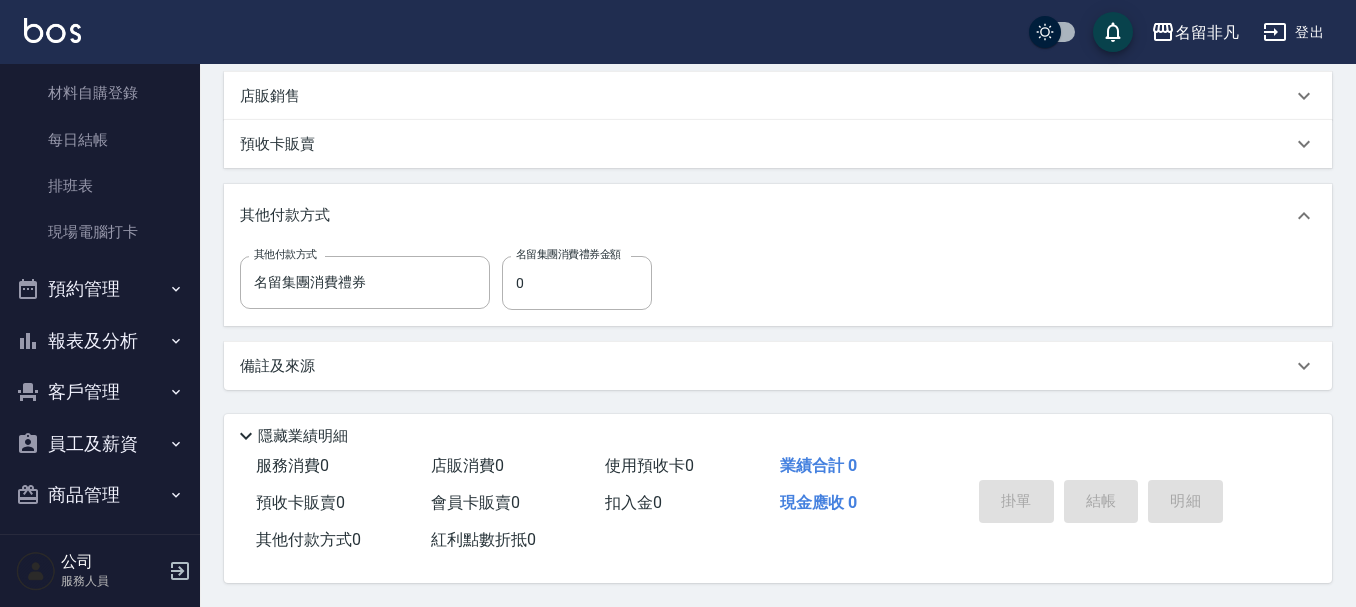 scroll, scrollTop: 483, scrollLeft: 0, axis: vertical 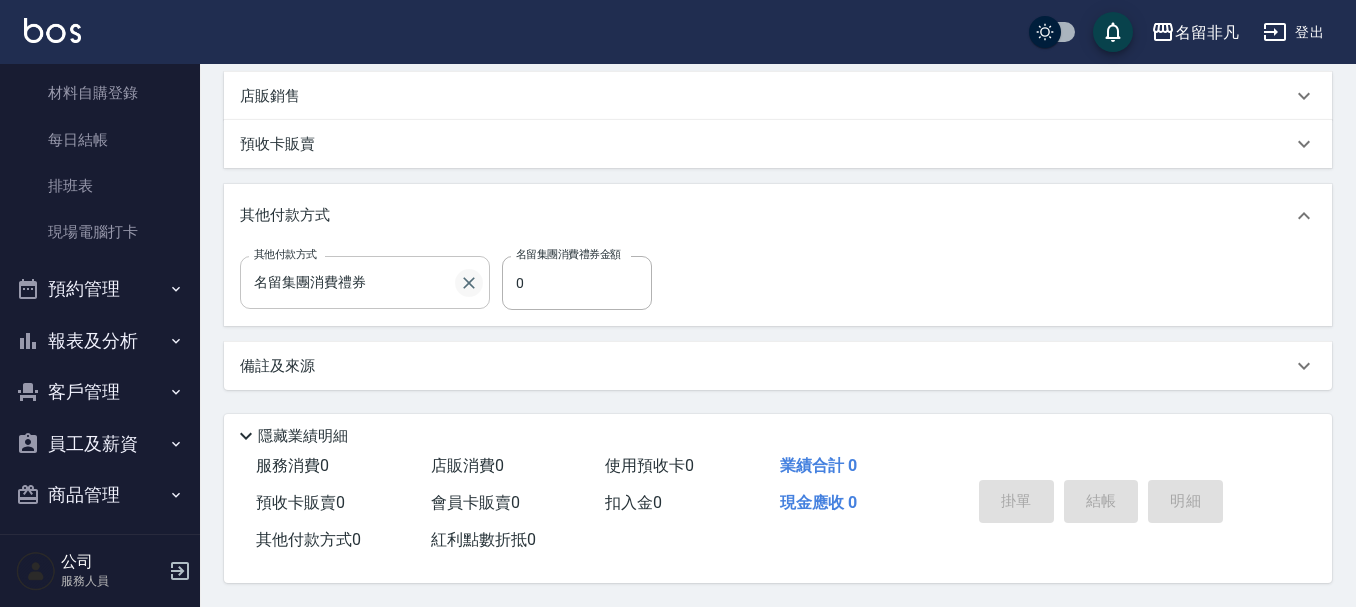click 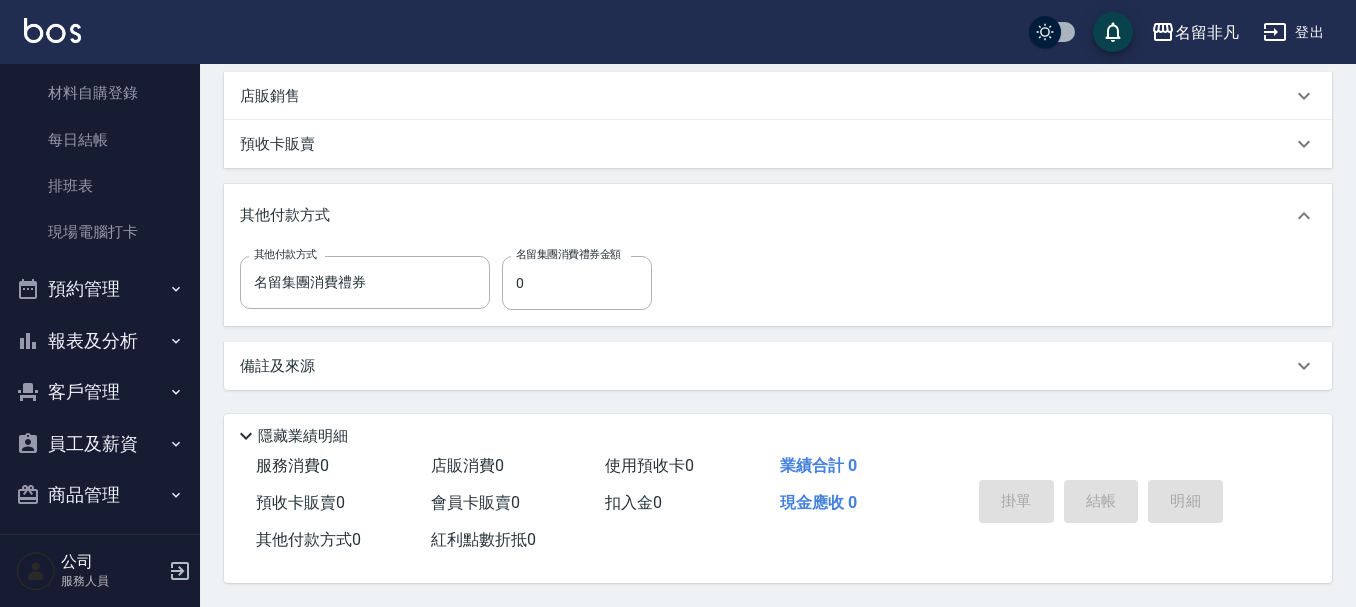 type 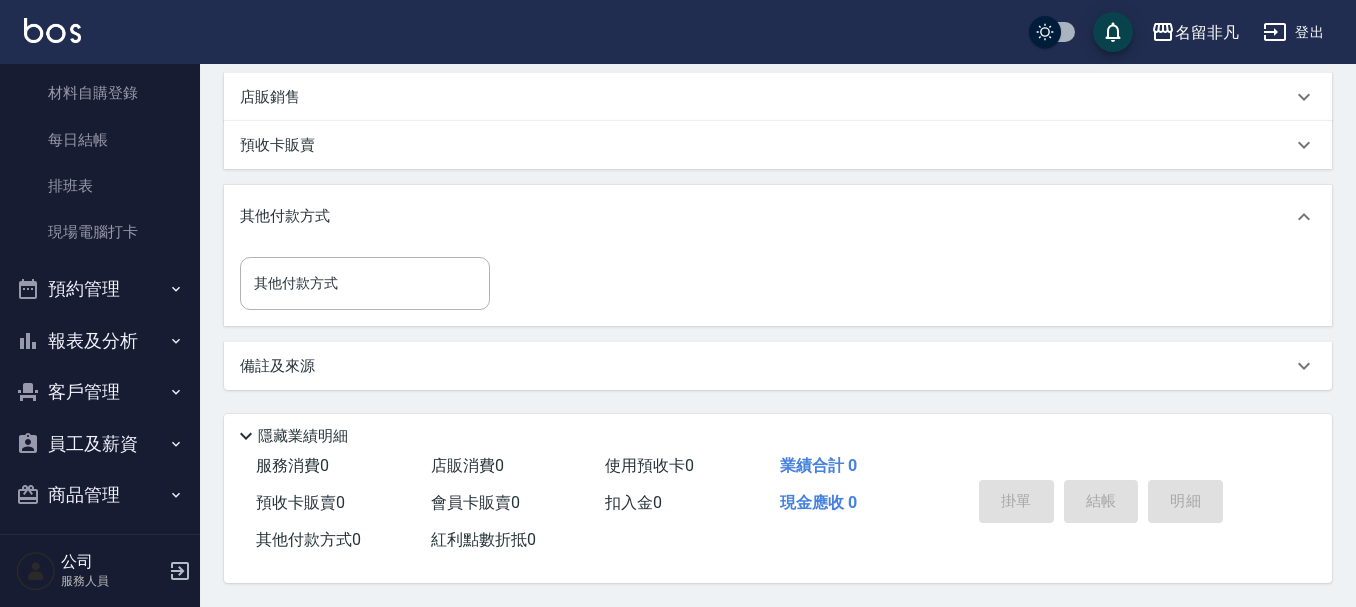 scroll, scrollTop: 0, scrollLeft: 0, axis: both 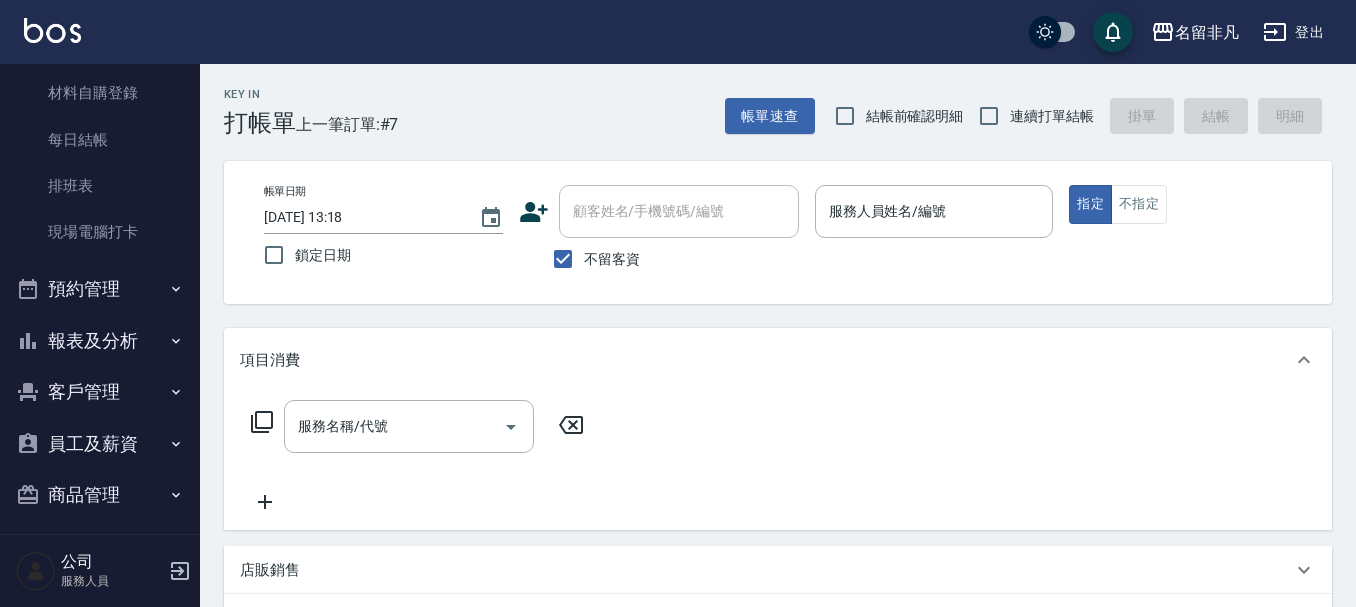 click on "項目消費" at bounding box center (778, 360) 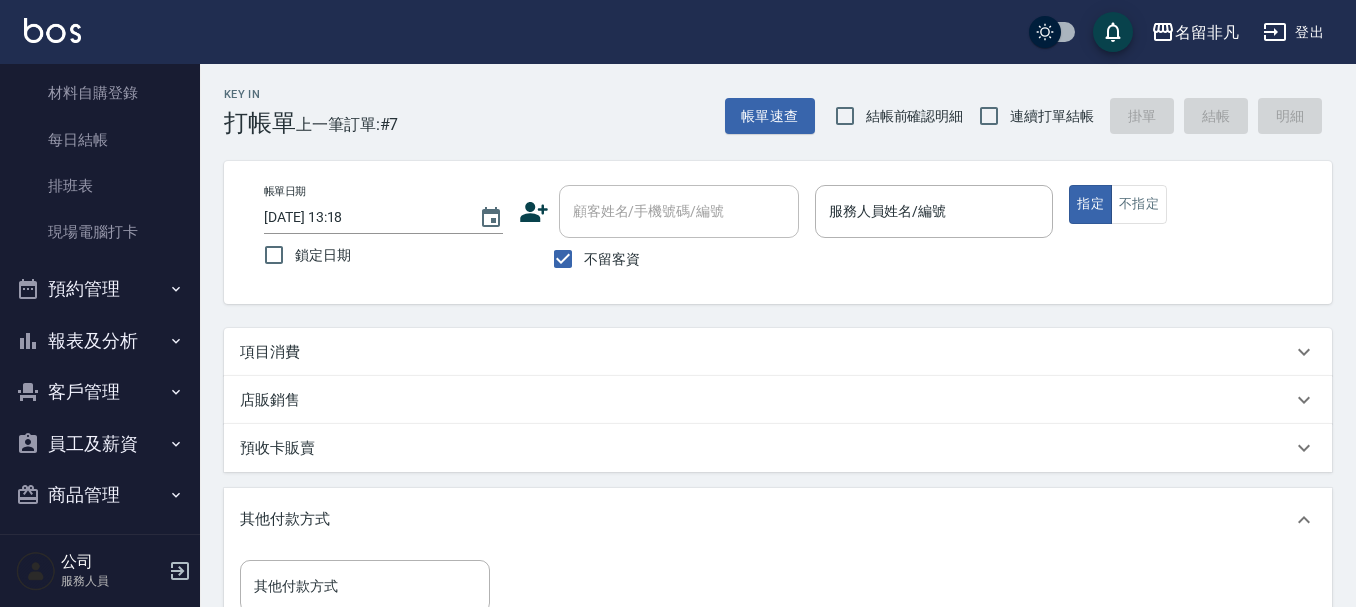 click on "其他付款方式" at bounding box center [766, 520] 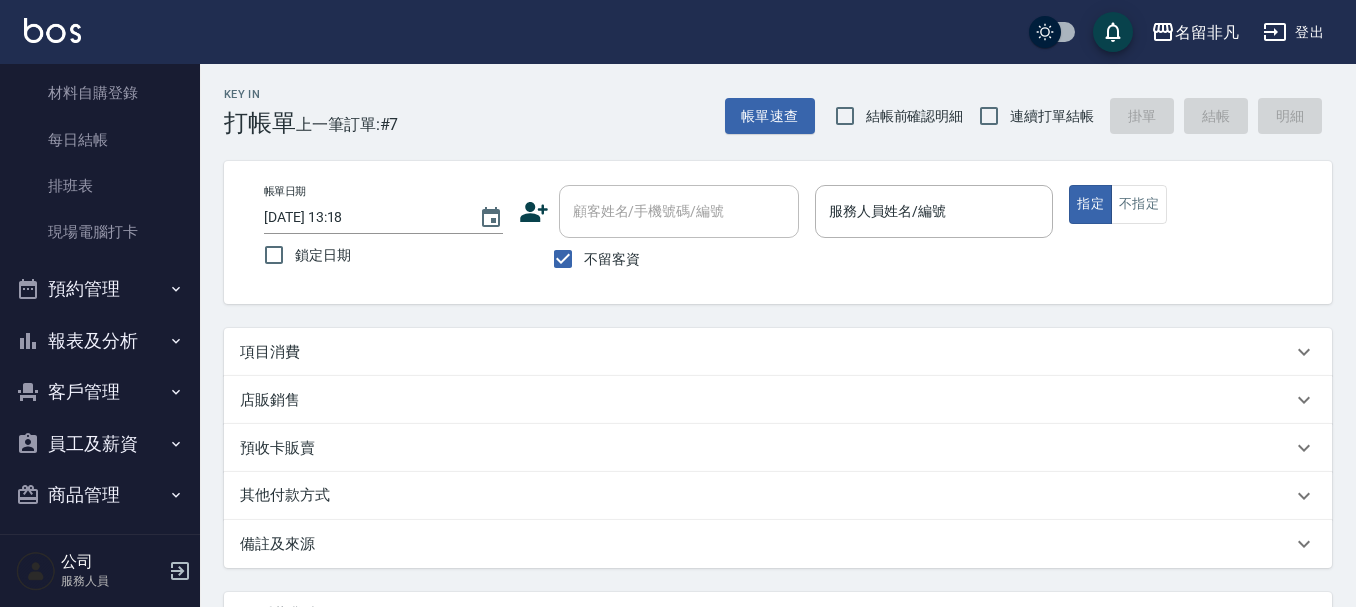 click on "項目消費" at bounding box center [778, 352] 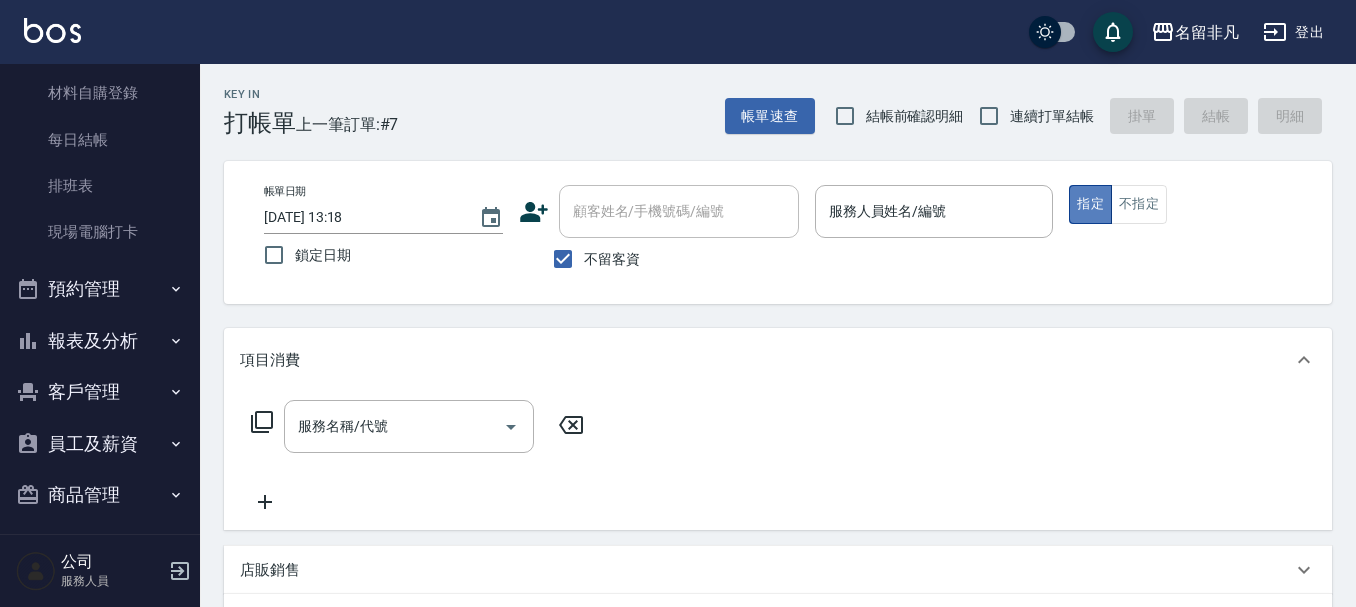 click on "指定" at bounding box center (1090, 204) 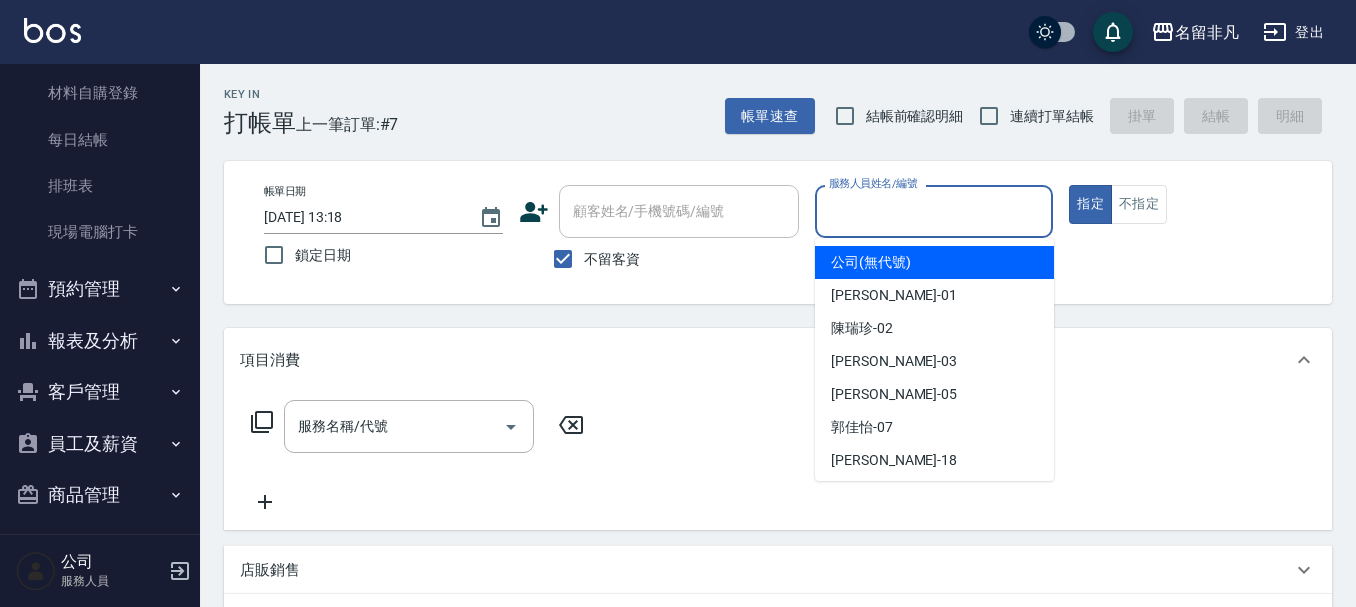 click on "服務人員姓名/編號 服務人員姓名/編號" at bounding box center (934, 211) 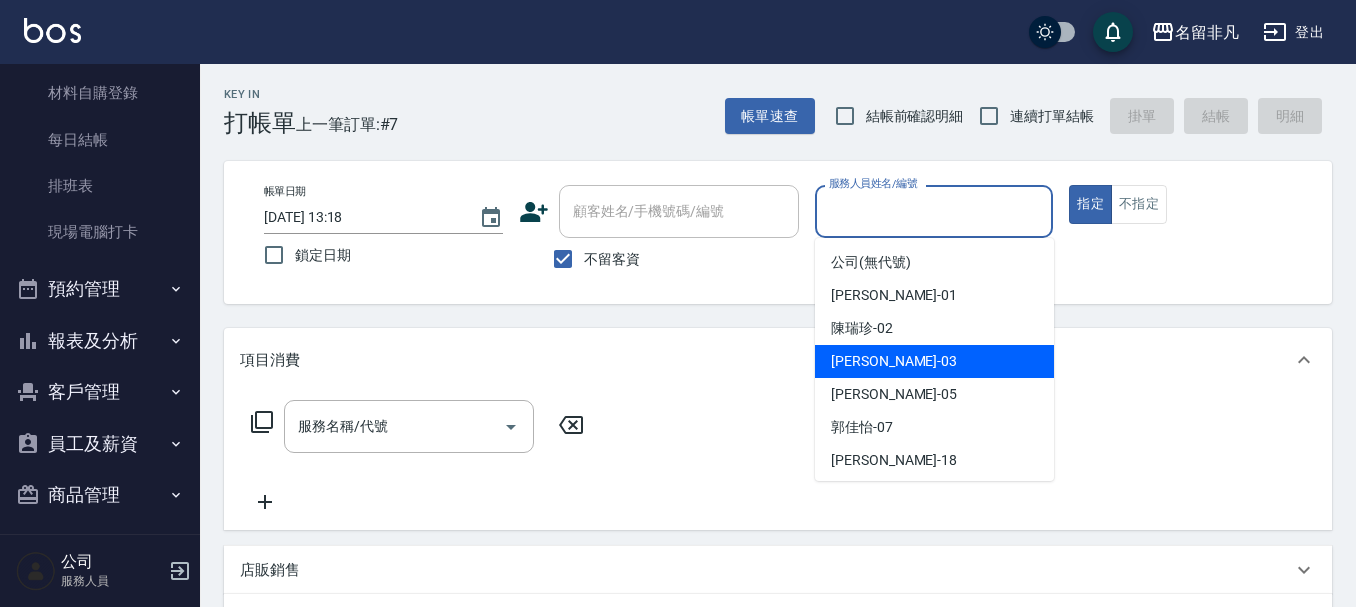 click on "[PERSON_NAME] -03" at bounding box center [934, 361] 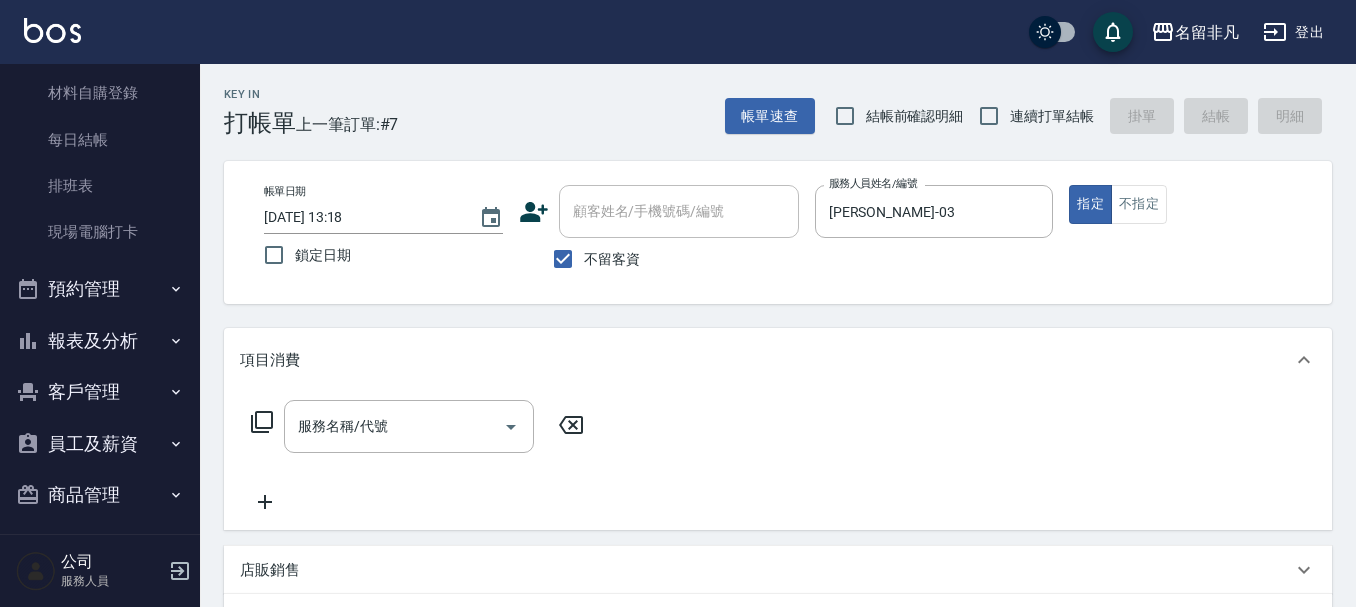 click 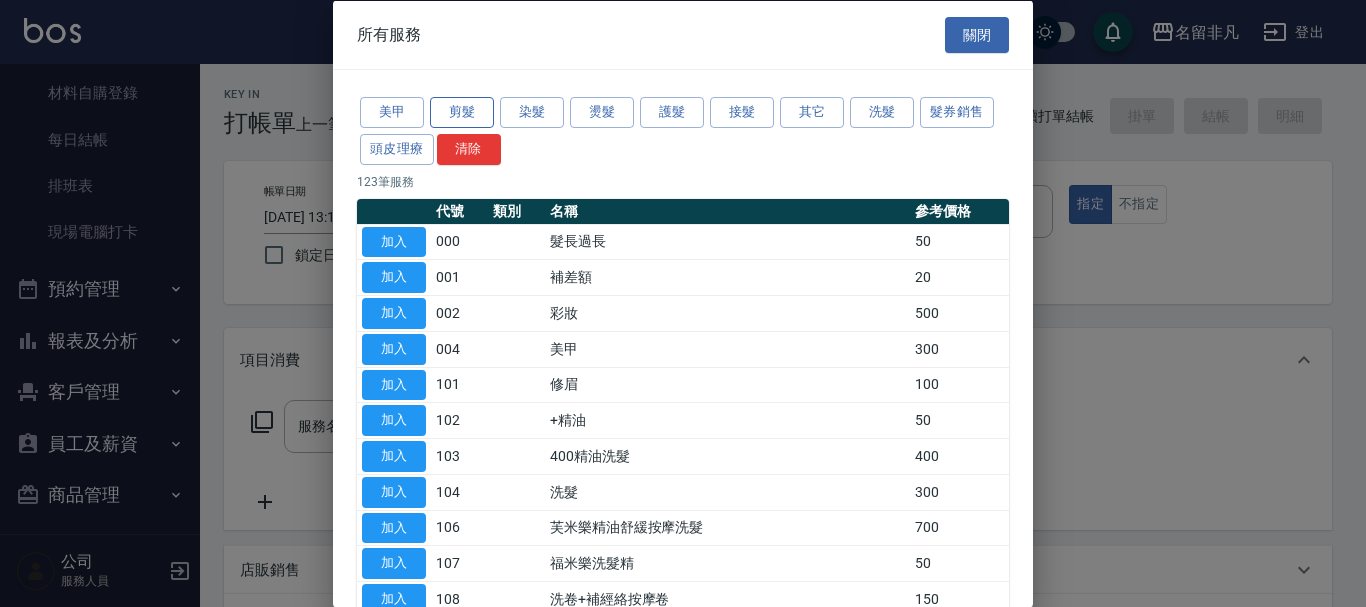 click on "剪髮" at bounding box center [462, 112] 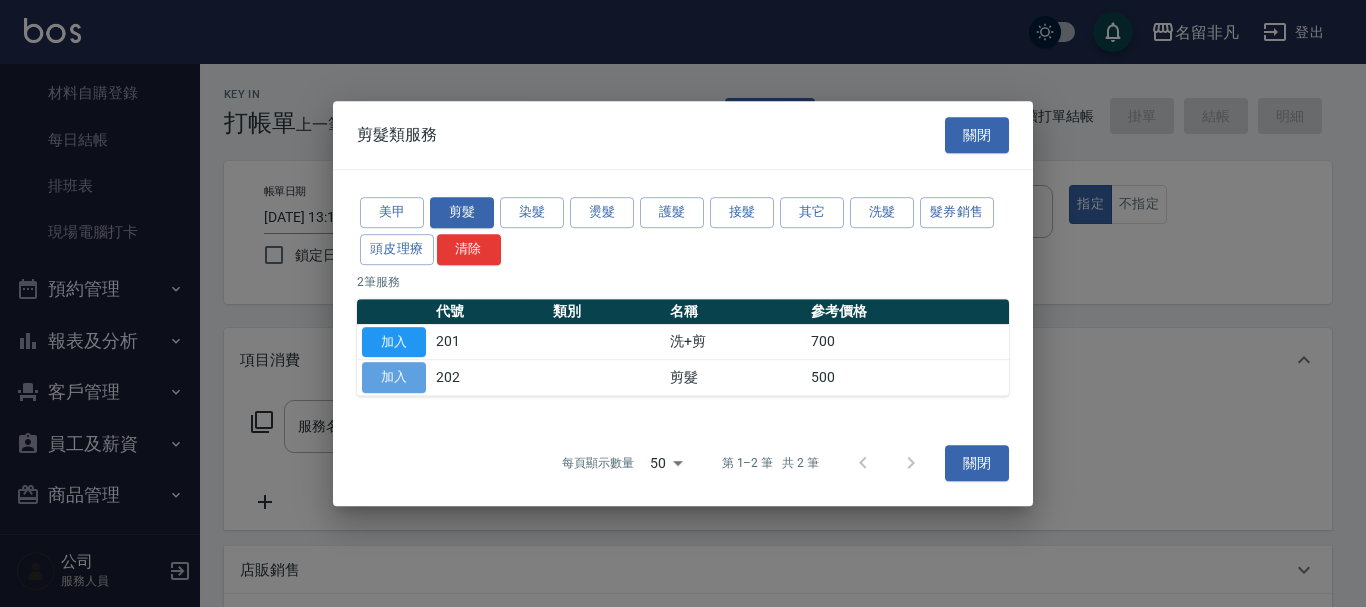click on "加入" at bounding box center (394, 377) 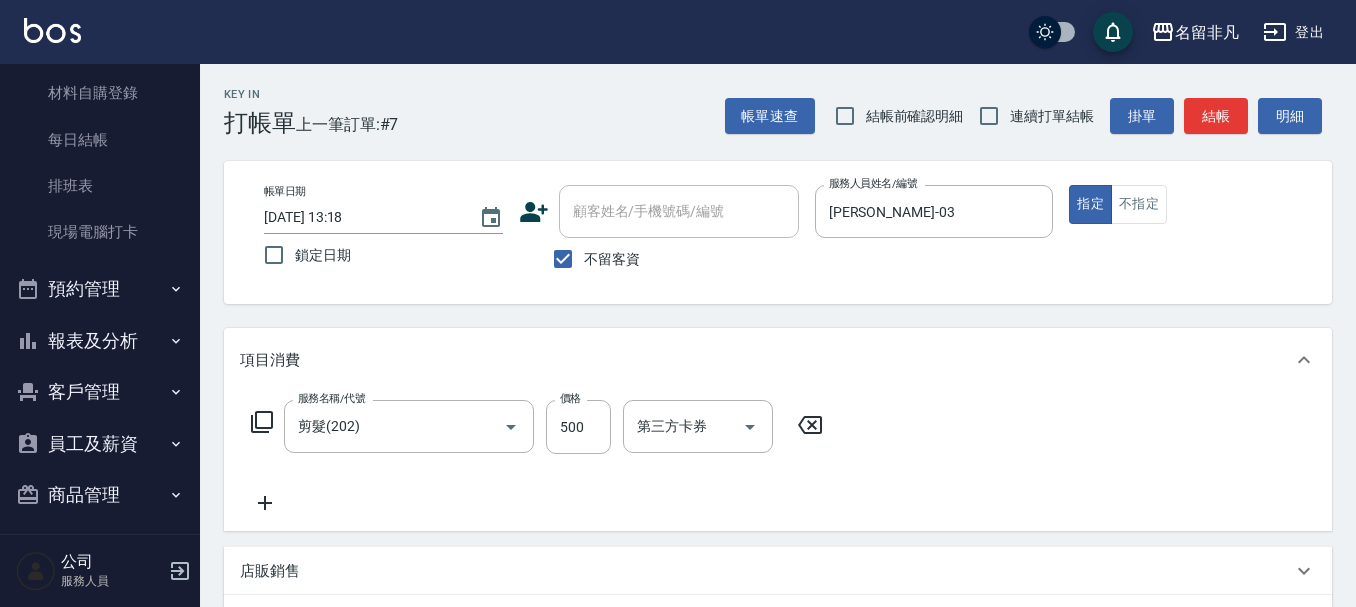 click 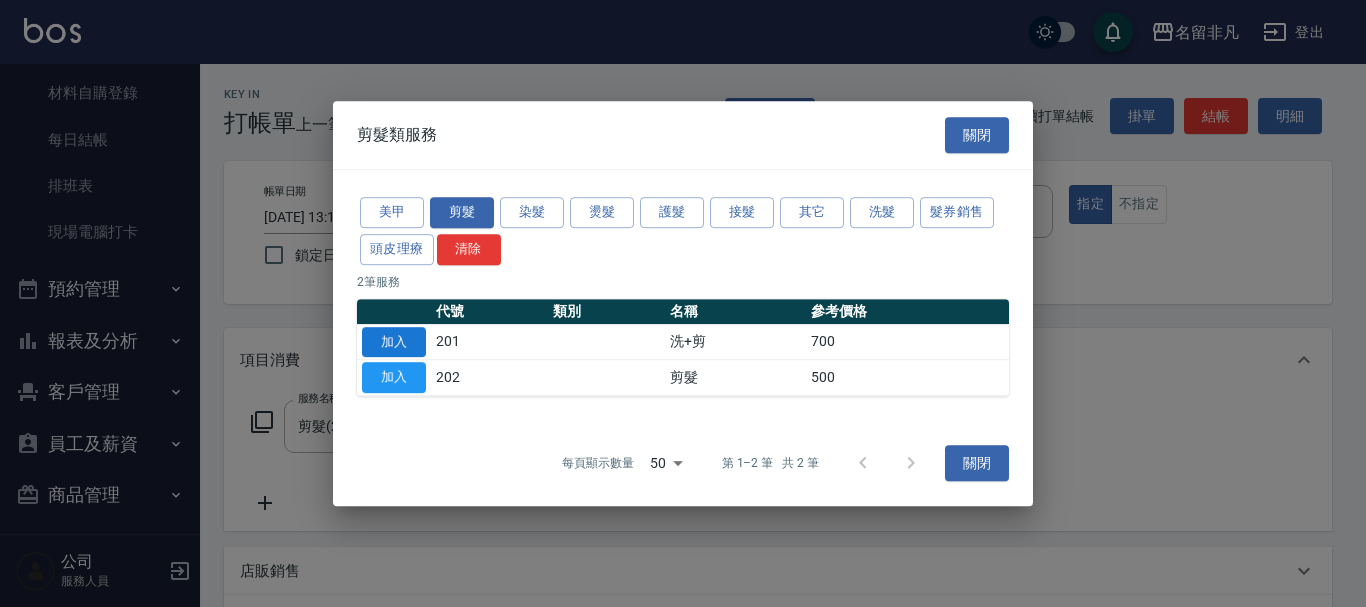 click on "加入" at bounding box center (394, 342) 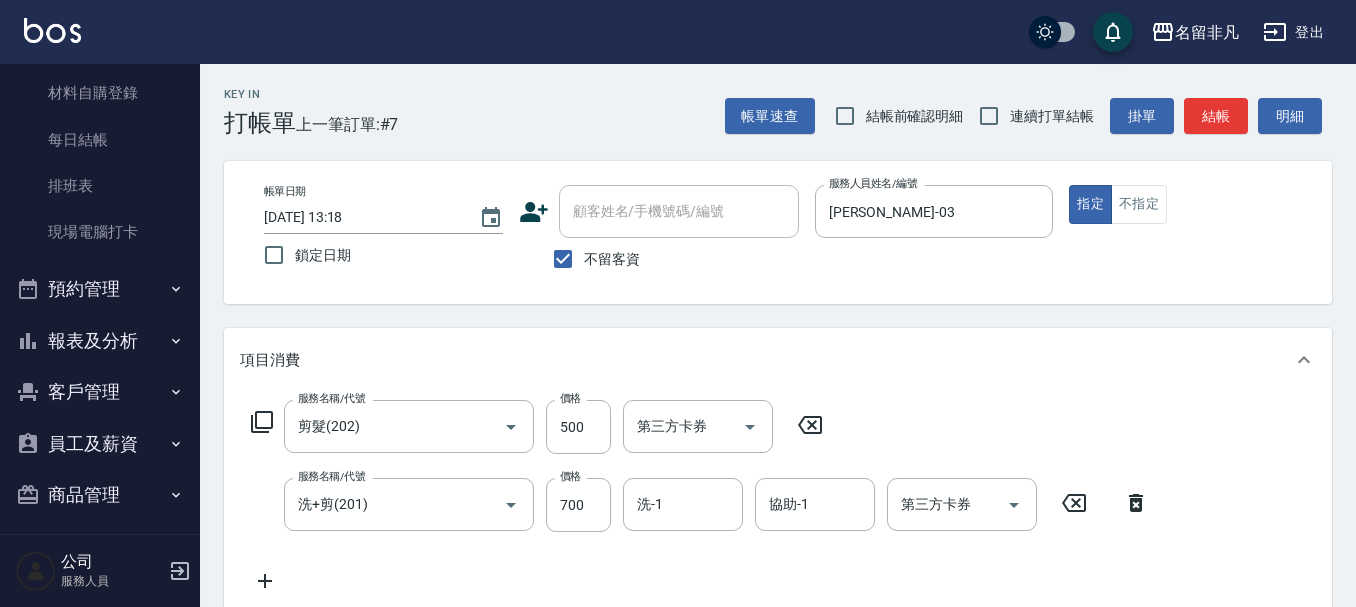 click 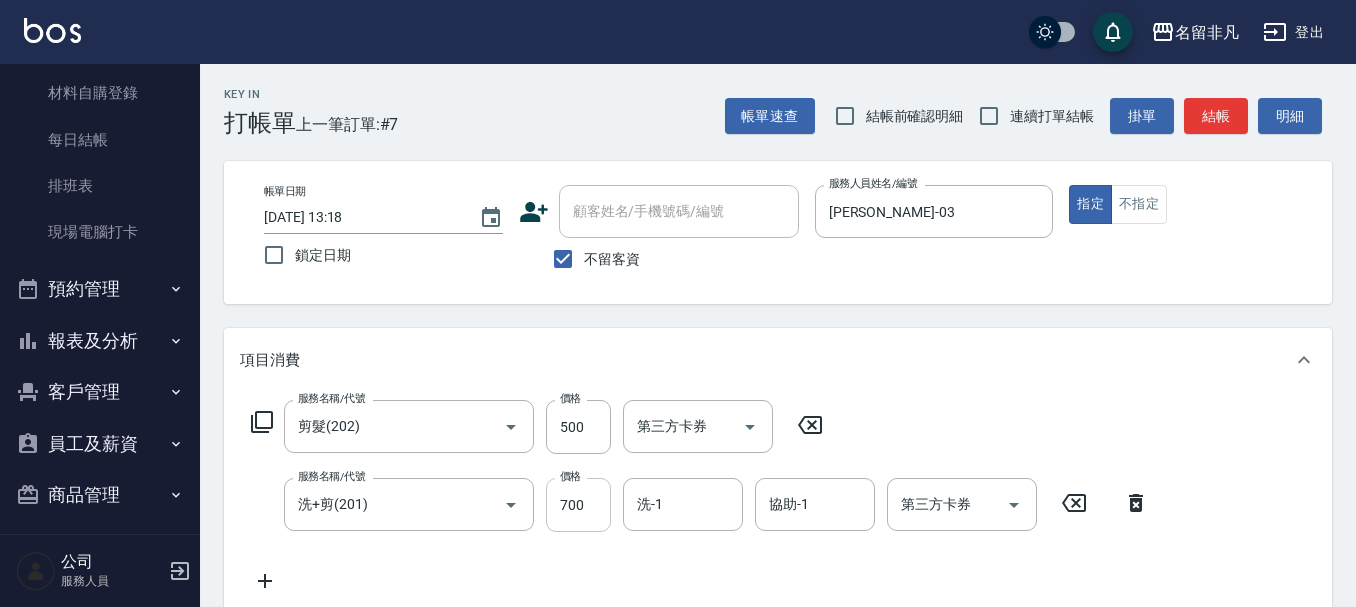 type 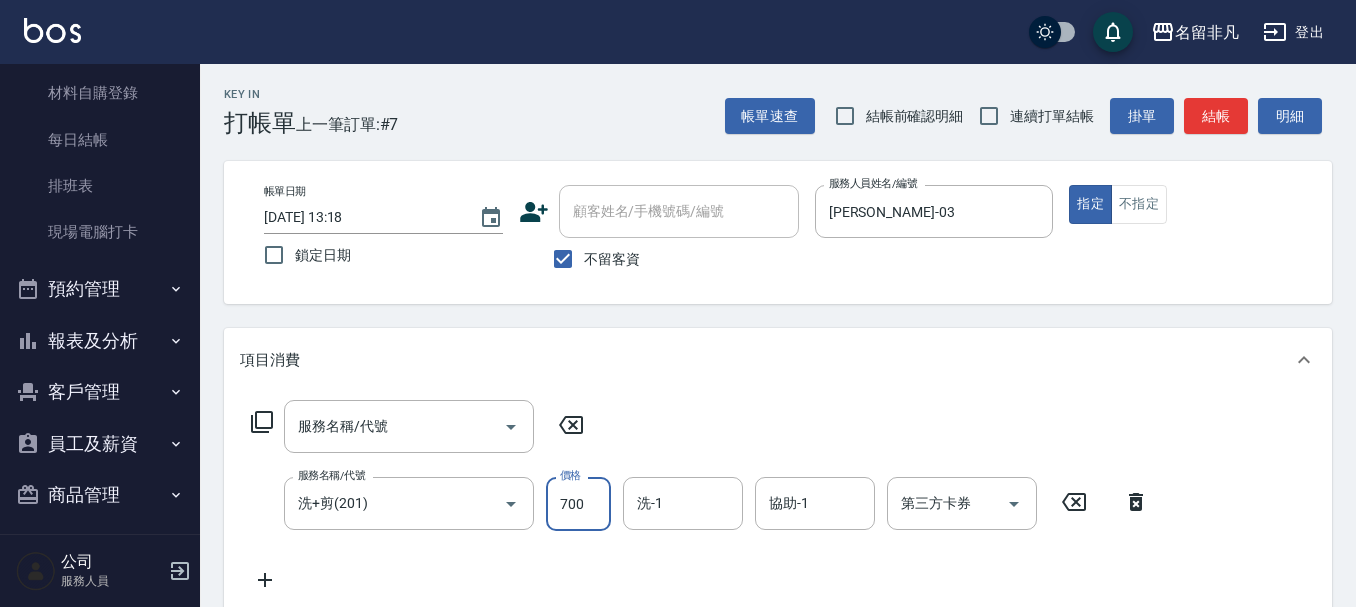 click on "700" at bounding box center (578, 504) 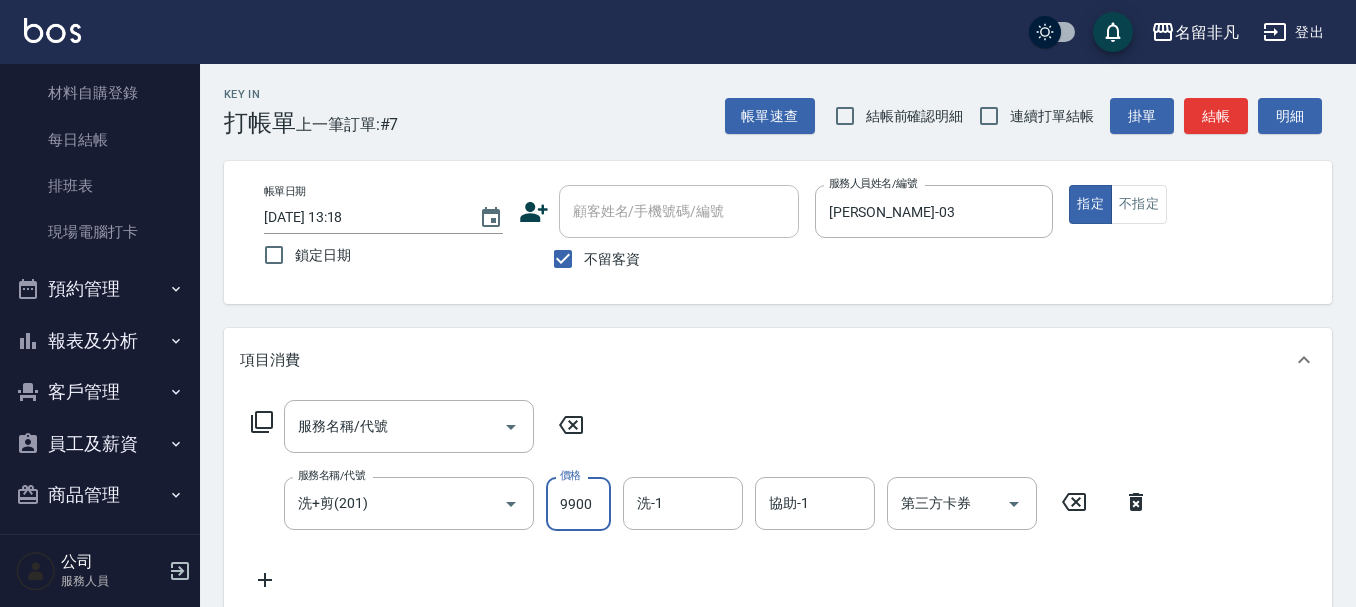 click on "9900" at bounding box center [578, 504] 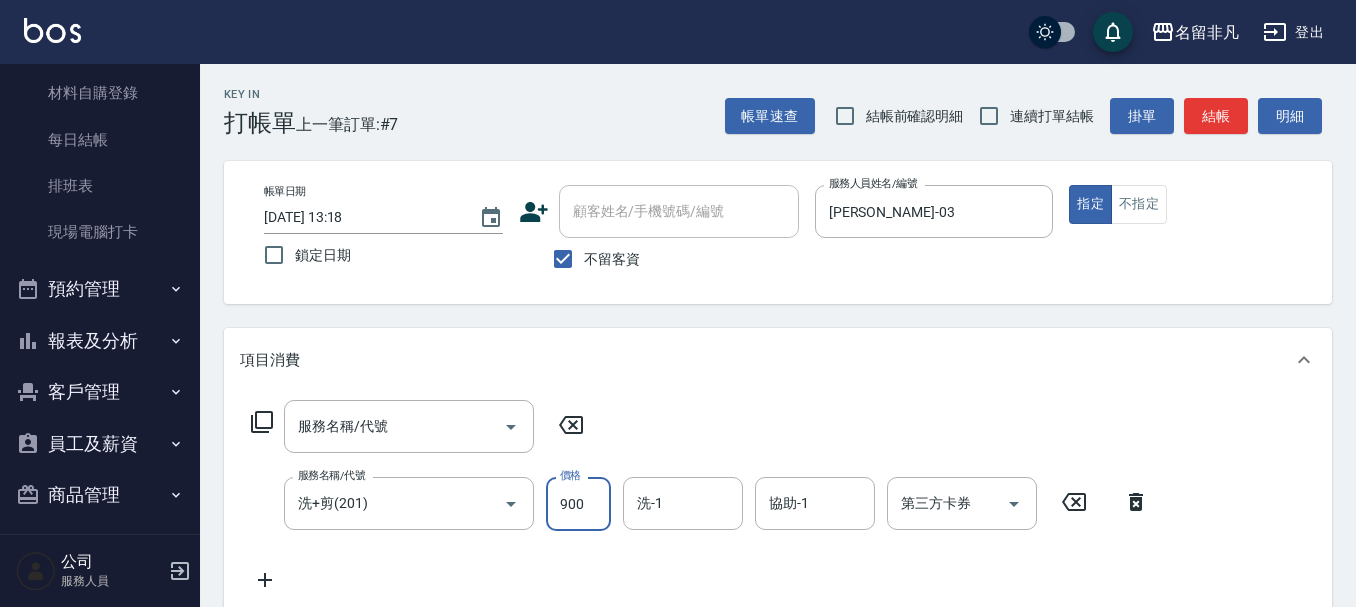type on "900" 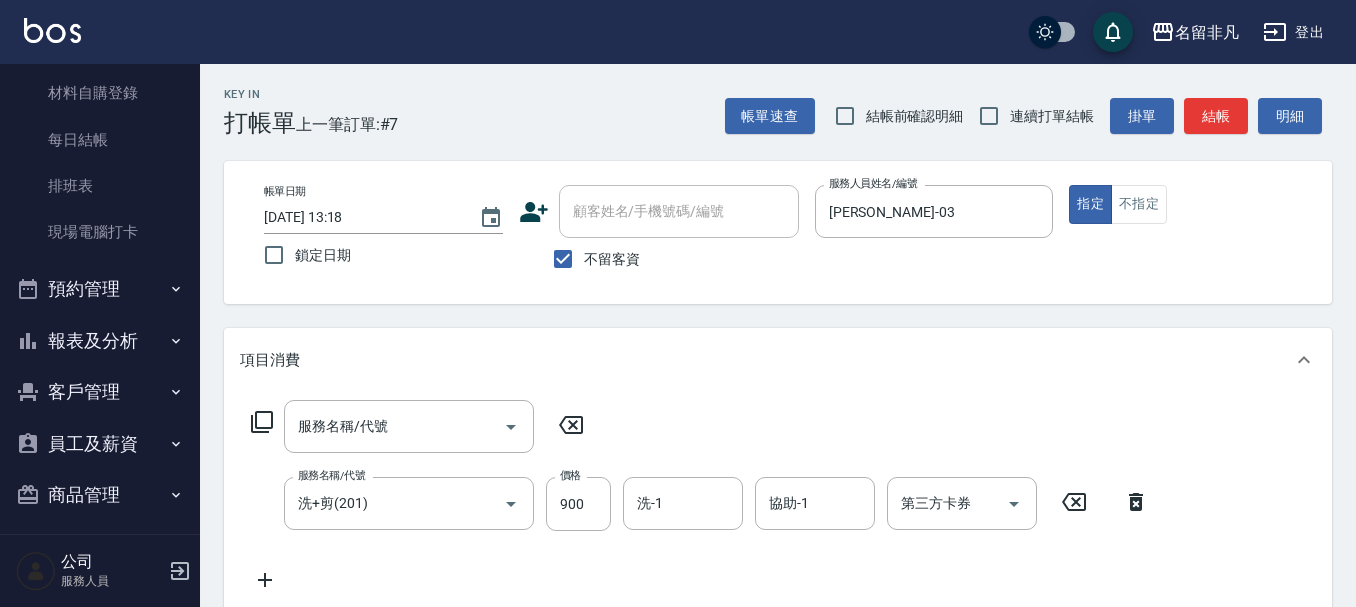 click 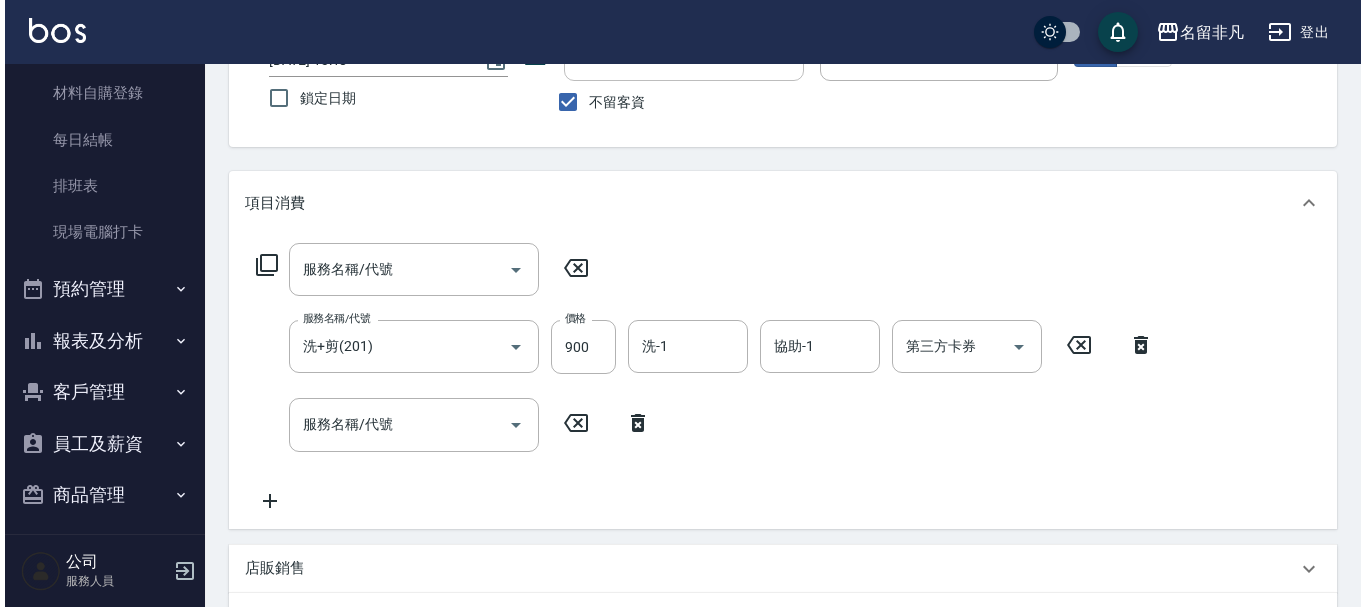 scroll, scrollTop: 200, scrollLeft: 0, axis: vertical 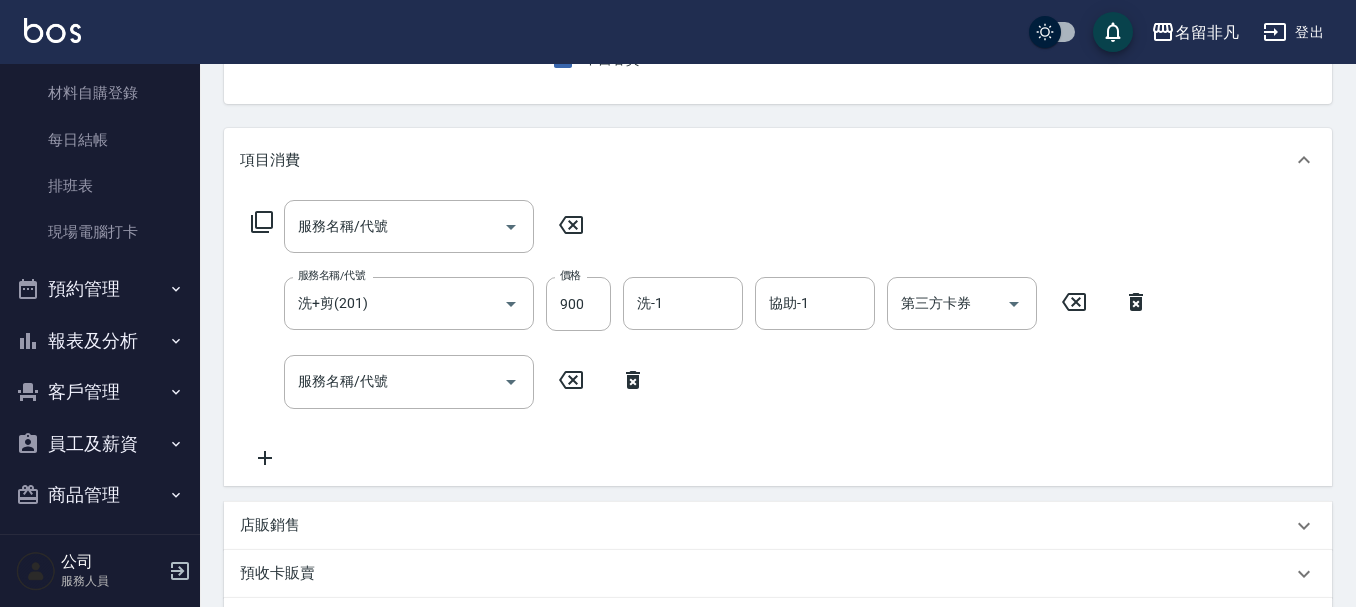 click 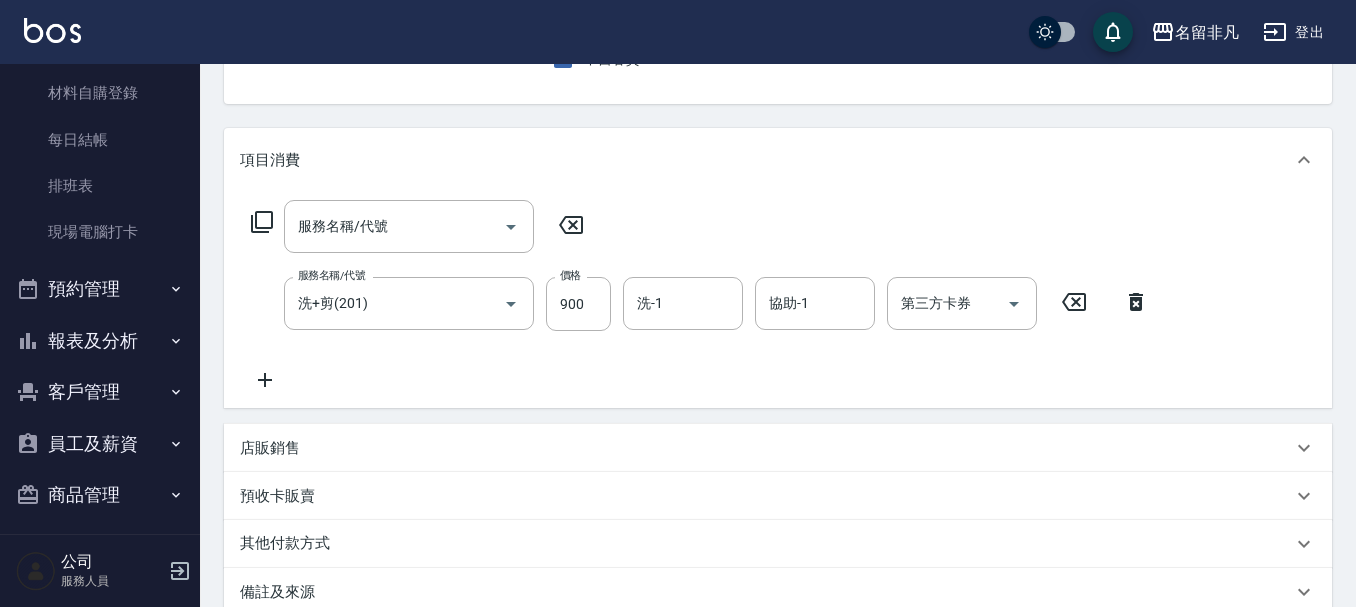 click 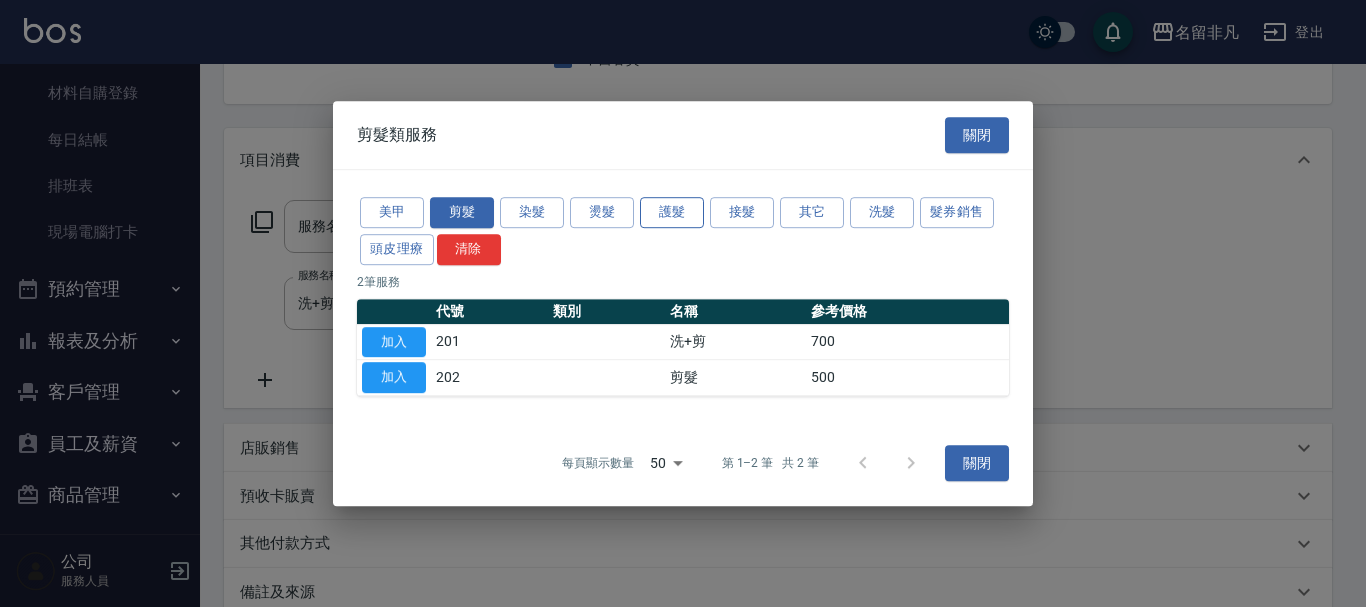 click on "護髮" at bounding box center [672, 212] 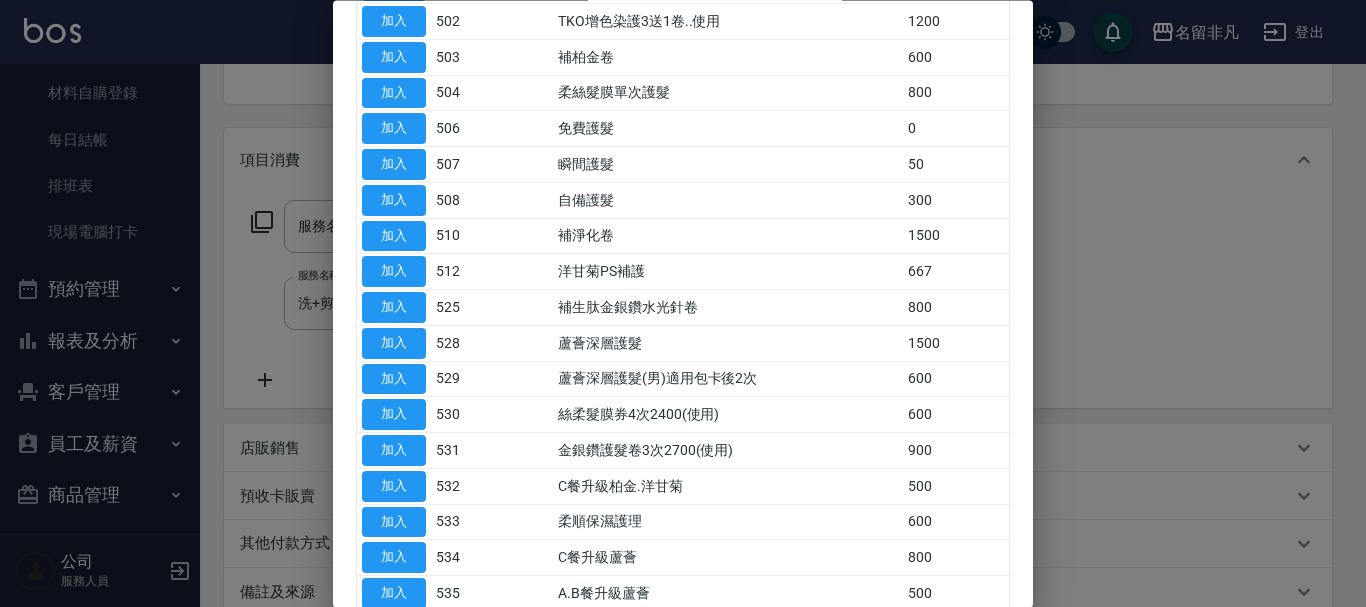 scroll, scrollTop: 300, scrollLeft: 0, axis: vertical 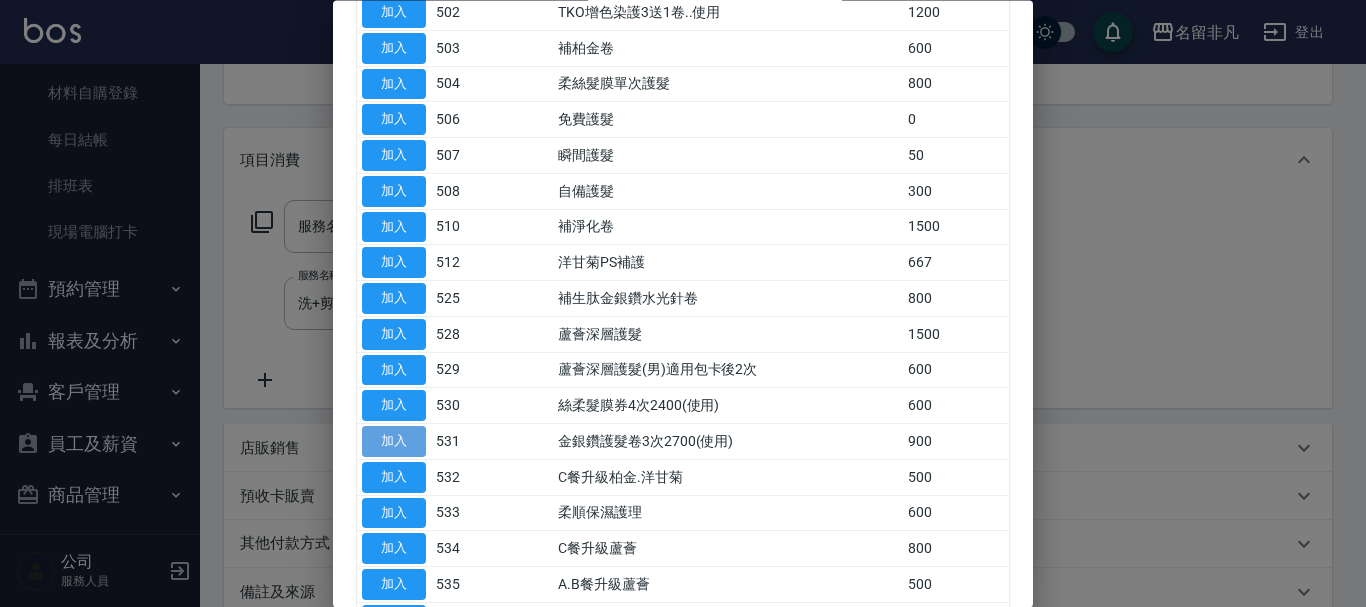 click on "加入" at bounding box center [394, 442] 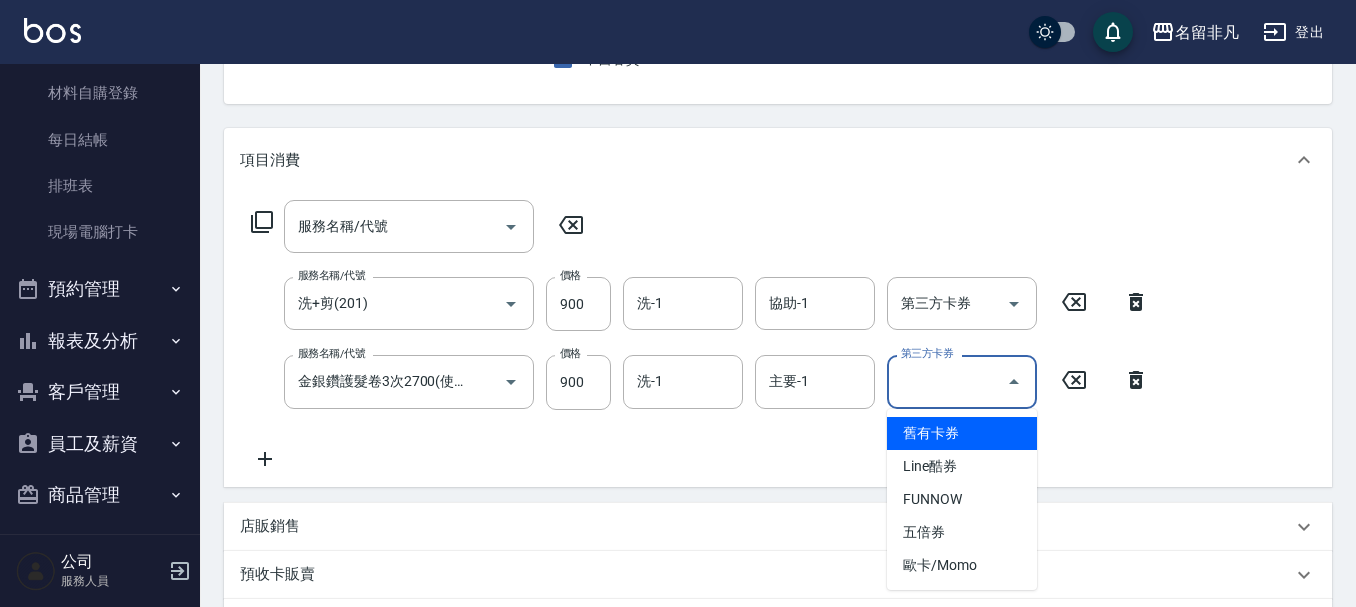 click on "第三方卡券 第三方卡券" at bounding box center (962, 381) 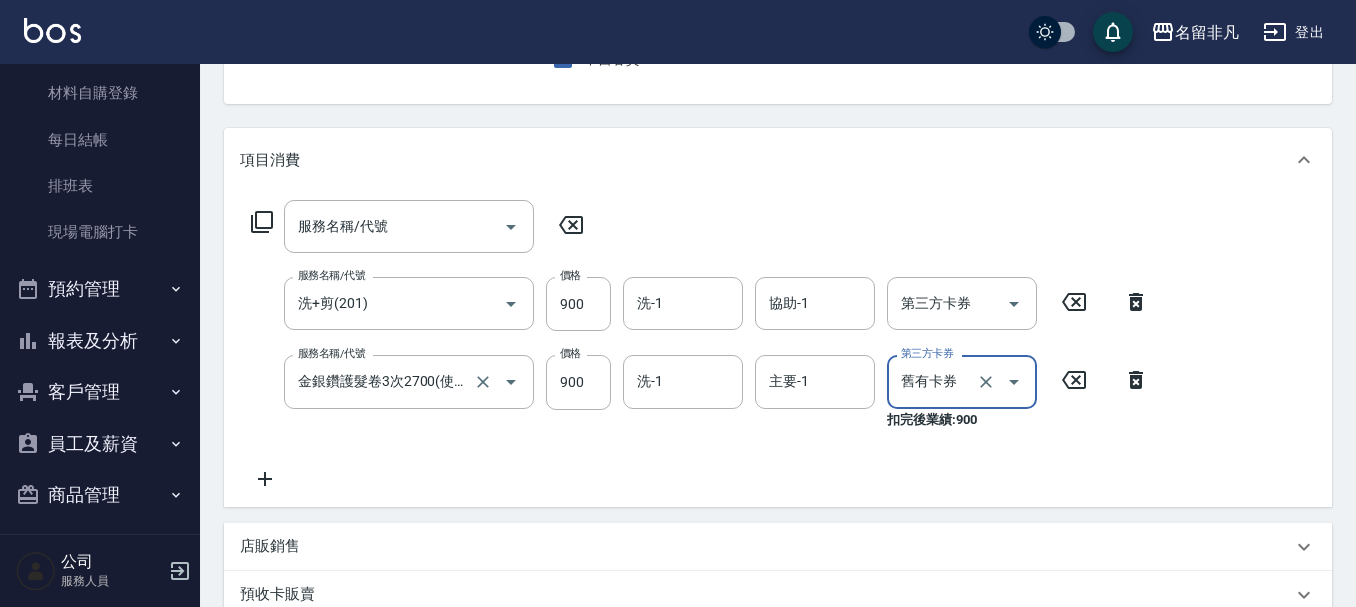 type on "舊有卡券" 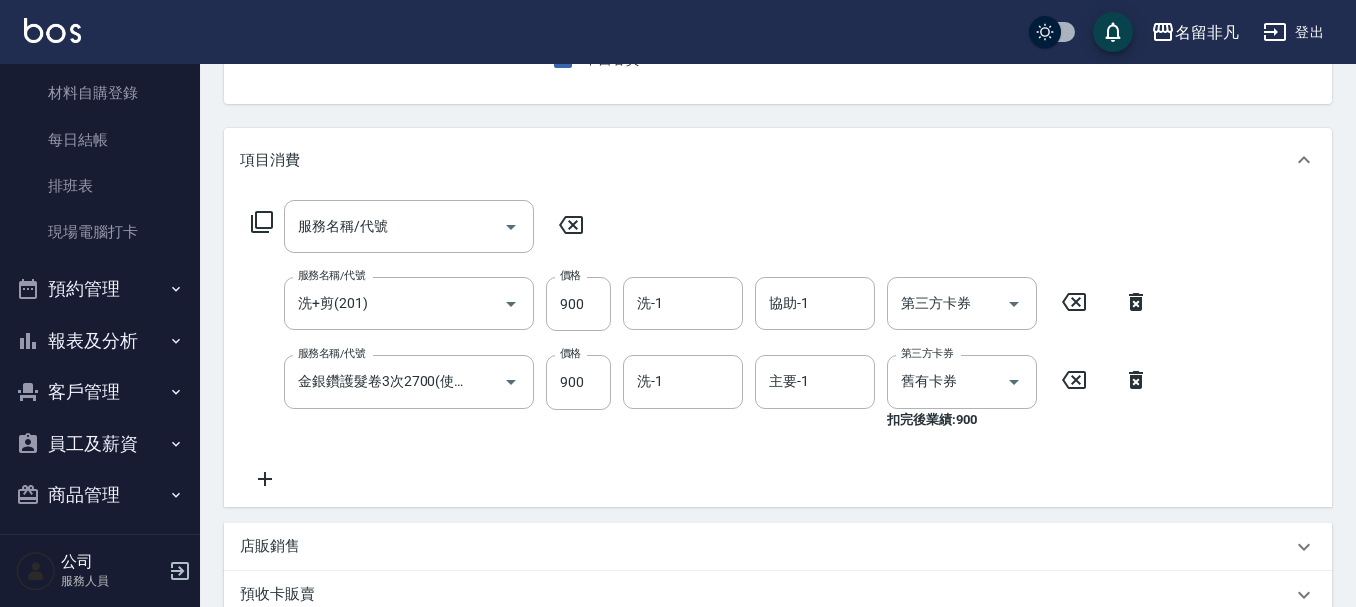 click 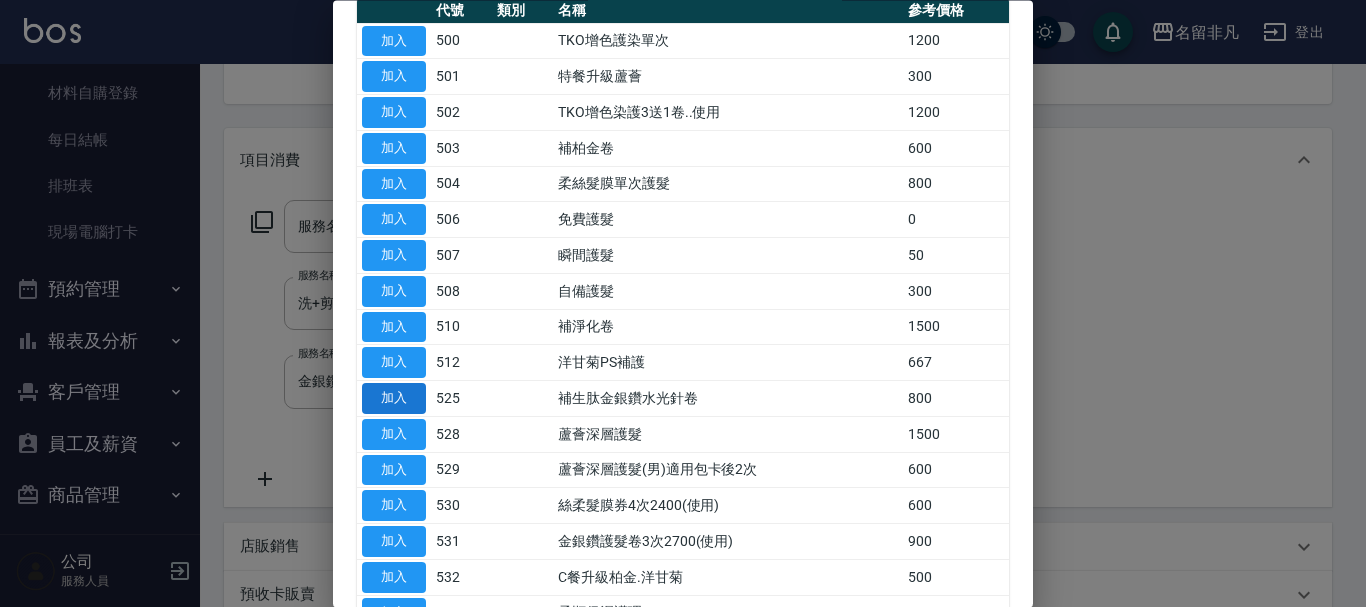 scroll, scrollTop: 0, scrollLeft: 0, axis: both 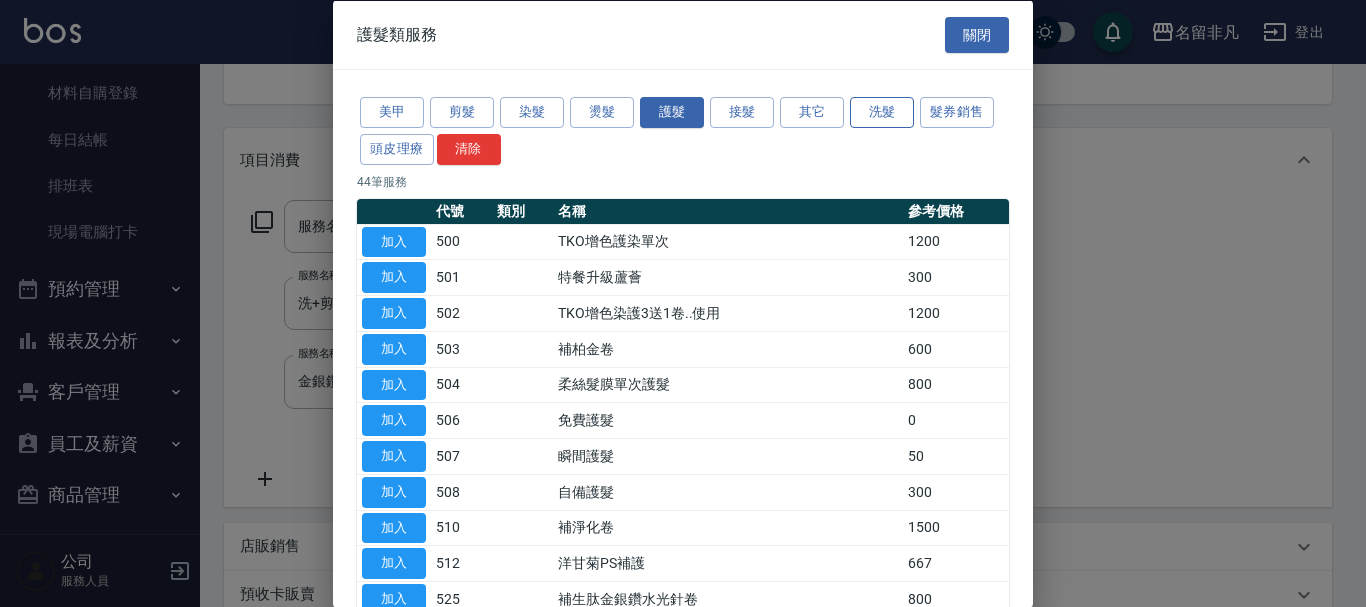 click on "洗髮" at bounding box center (882, 112) 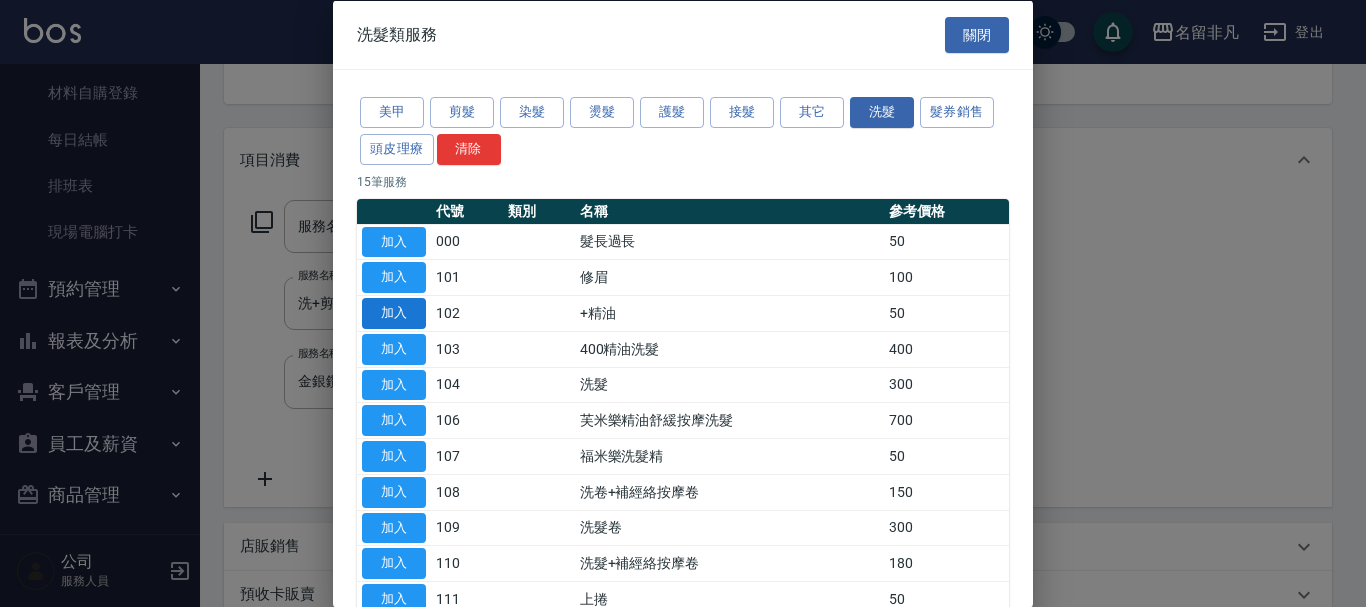 click on "加入" at bounding box center [394, 313] 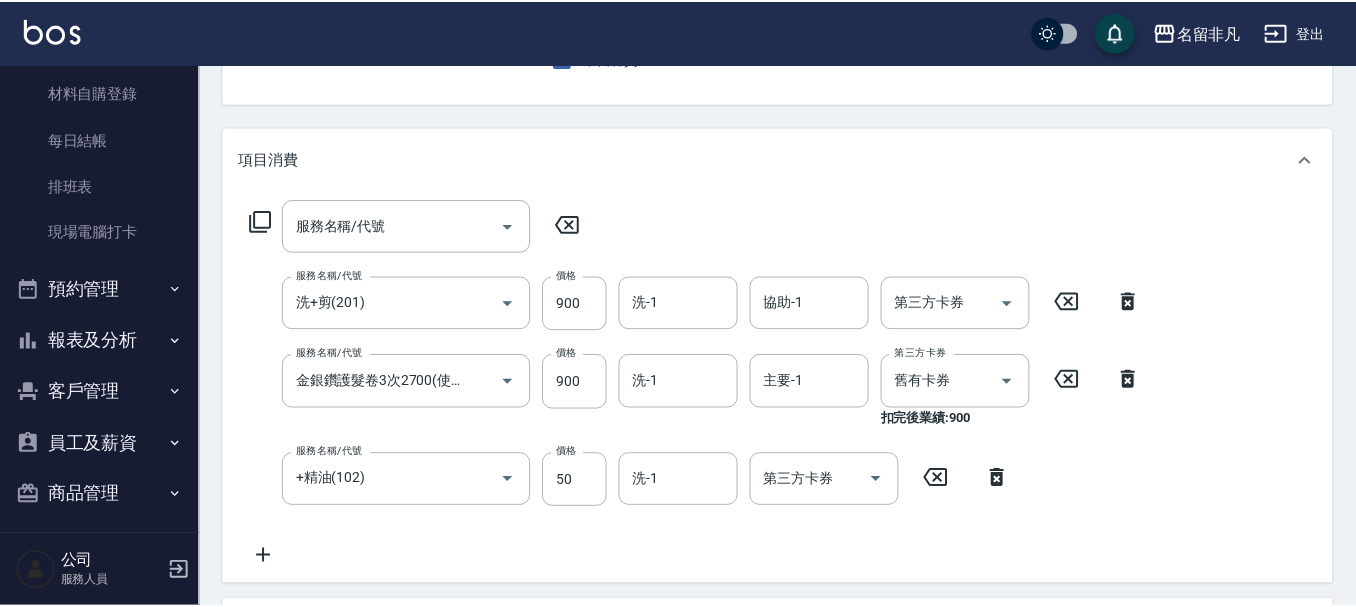 scroll, scrollTop: 0, scrollLeft: 0, axis: both 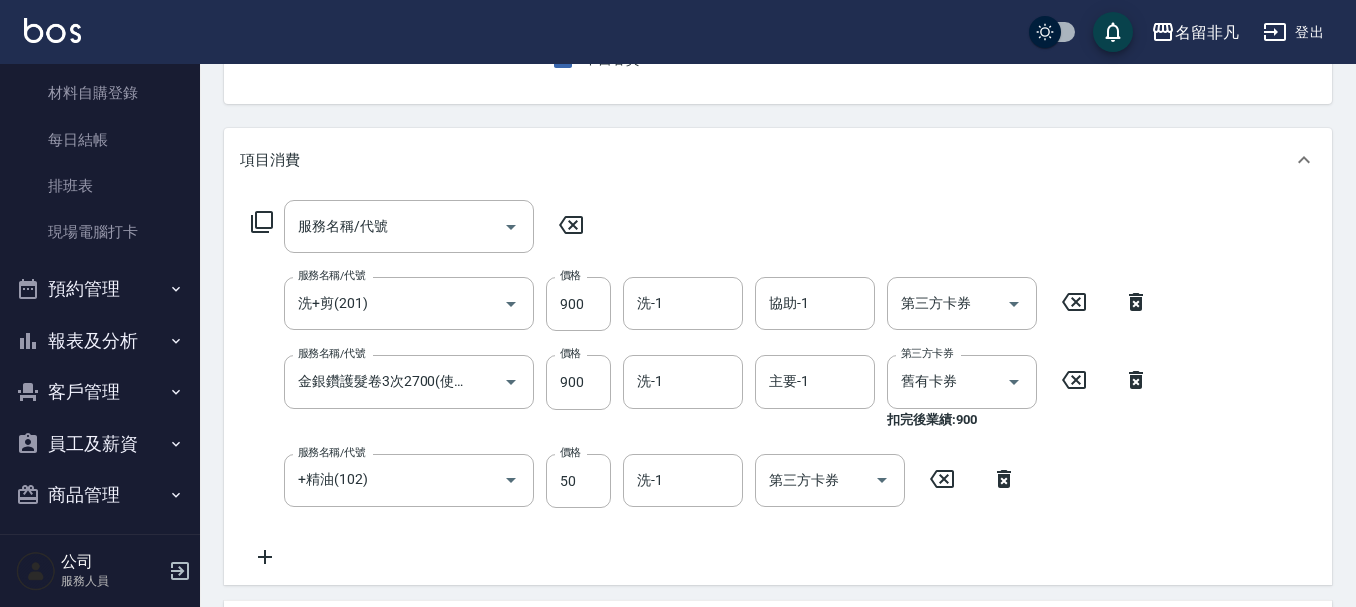 click 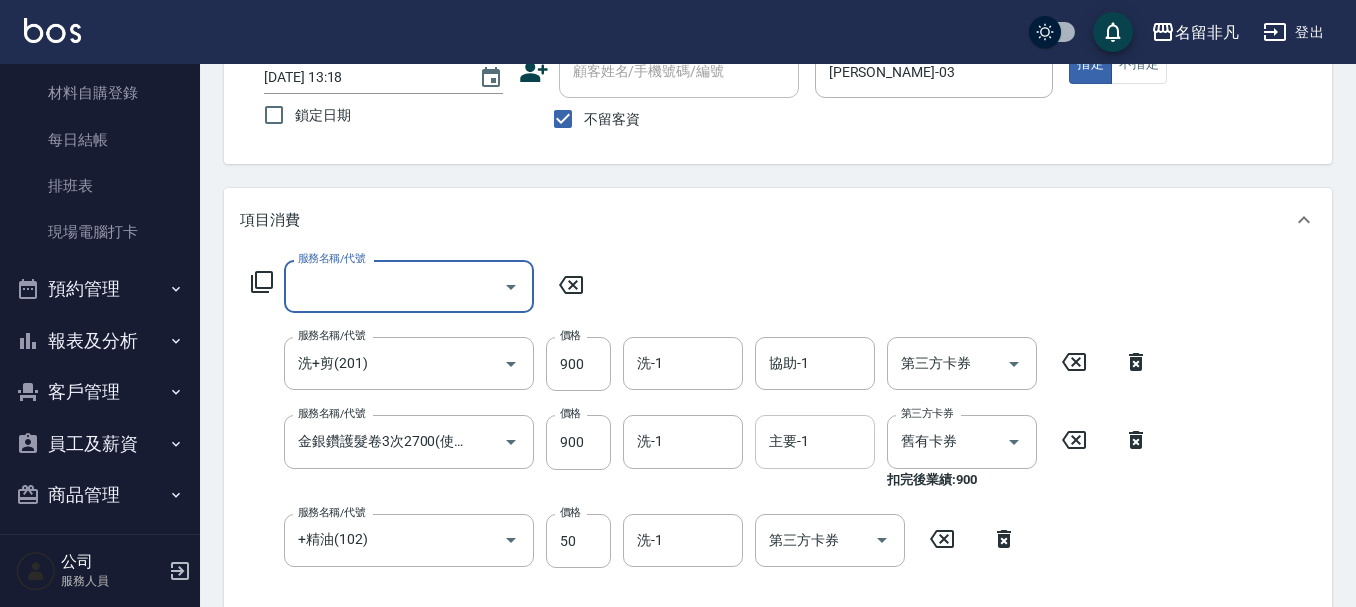 scroll, scrollTop: 12, scrollLeft: 0, axis: vertical 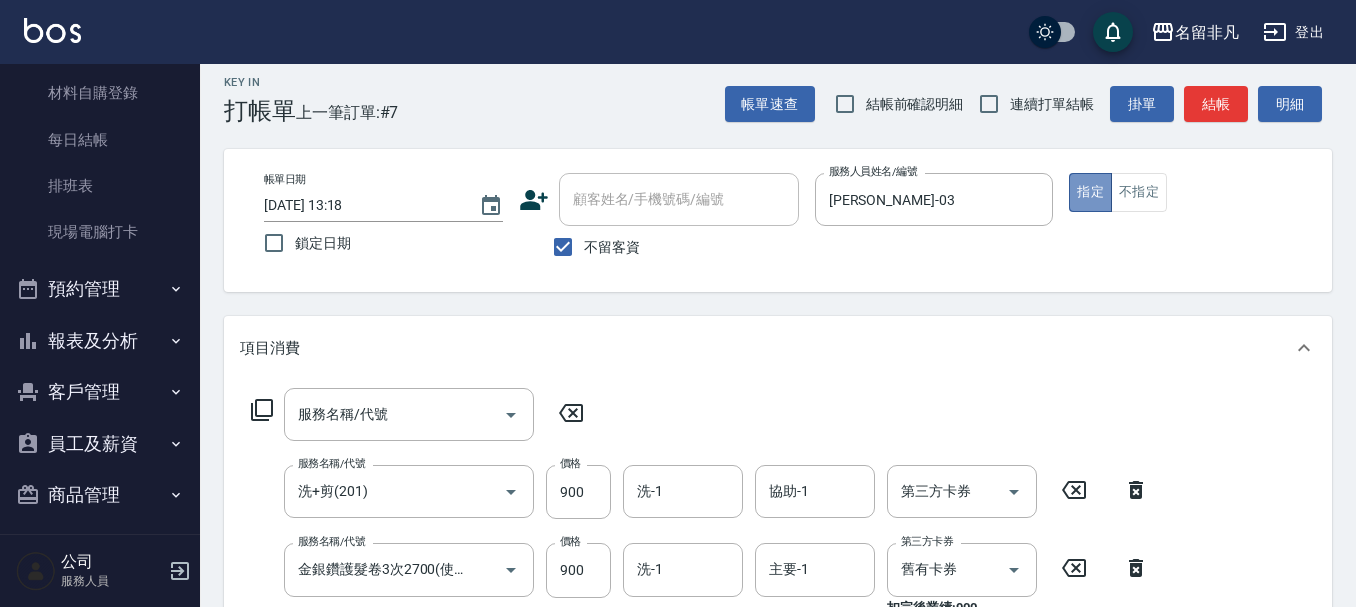 drag, startPoint x: 1083, startPoint y: 189, endPoint x: 1067, endPoint y: 202, distance: 20.615528 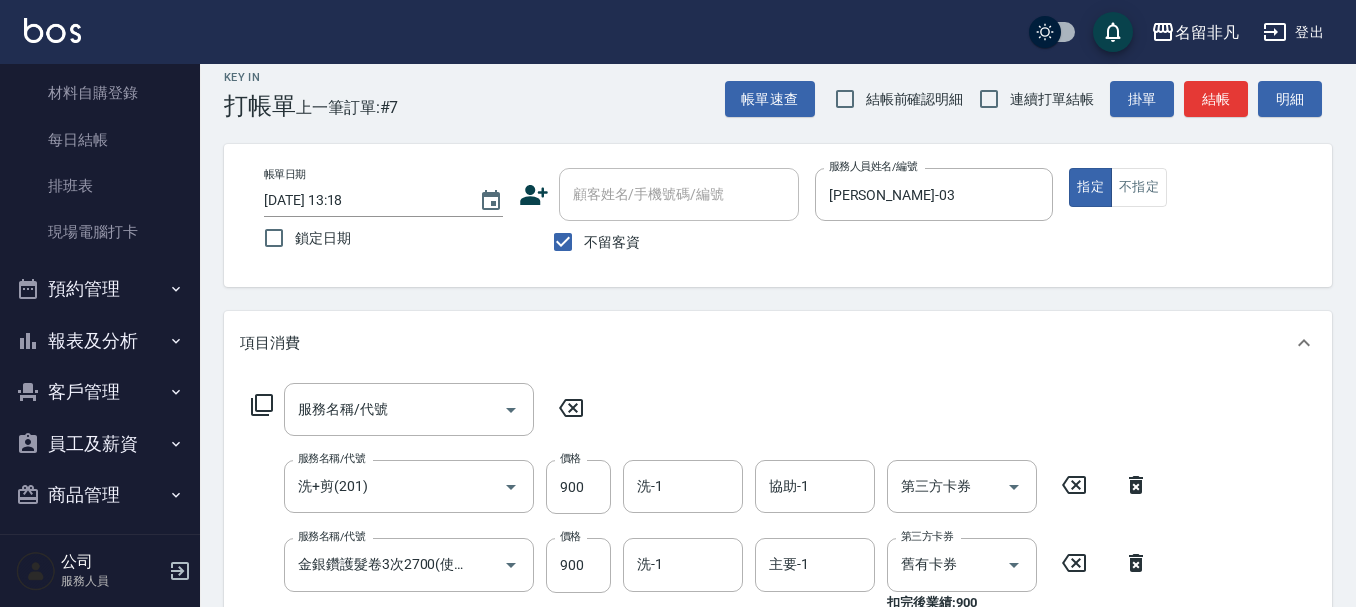 scroll, scrollTop: 12, scrollLeft: 0, axis: vertical 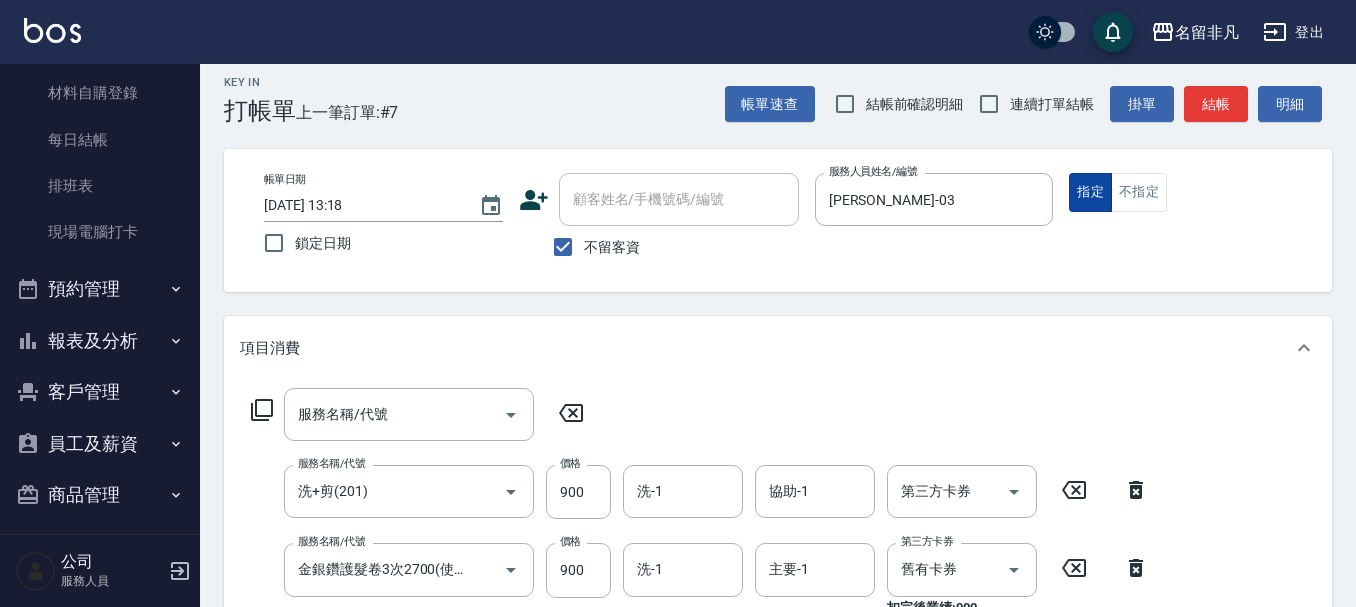 click on "指定" at bounding box center (1090, 192) 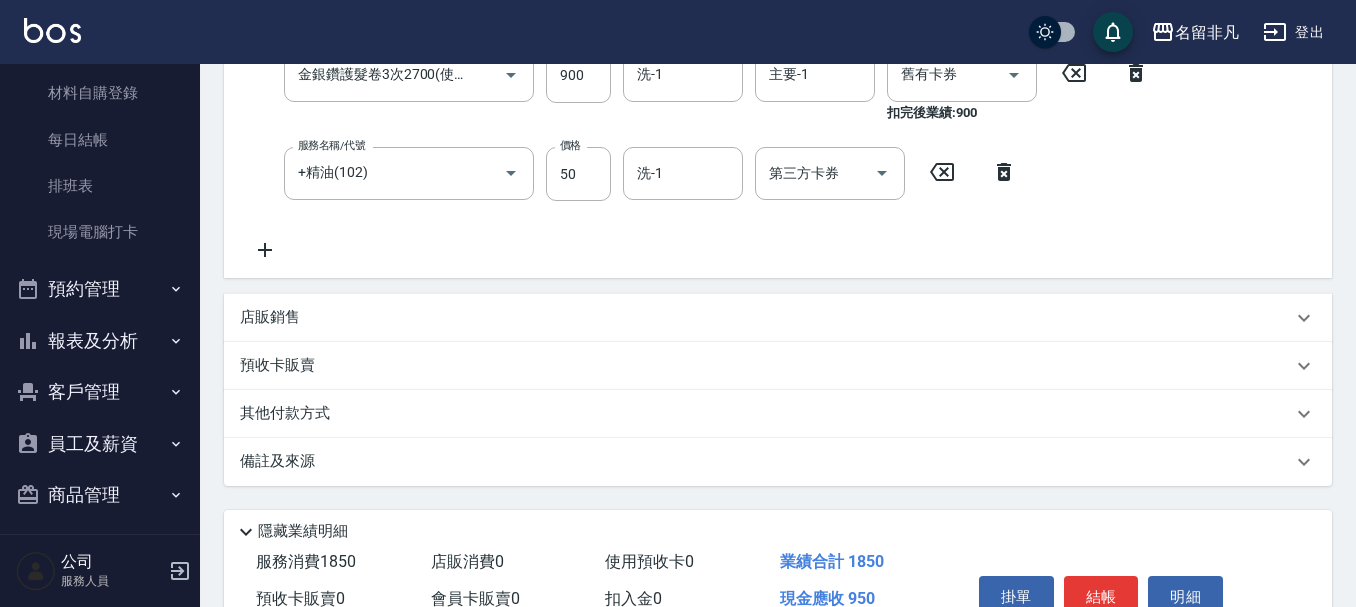 scroll, scrollTop: 612, scrollLeft: 0, axis: vertical 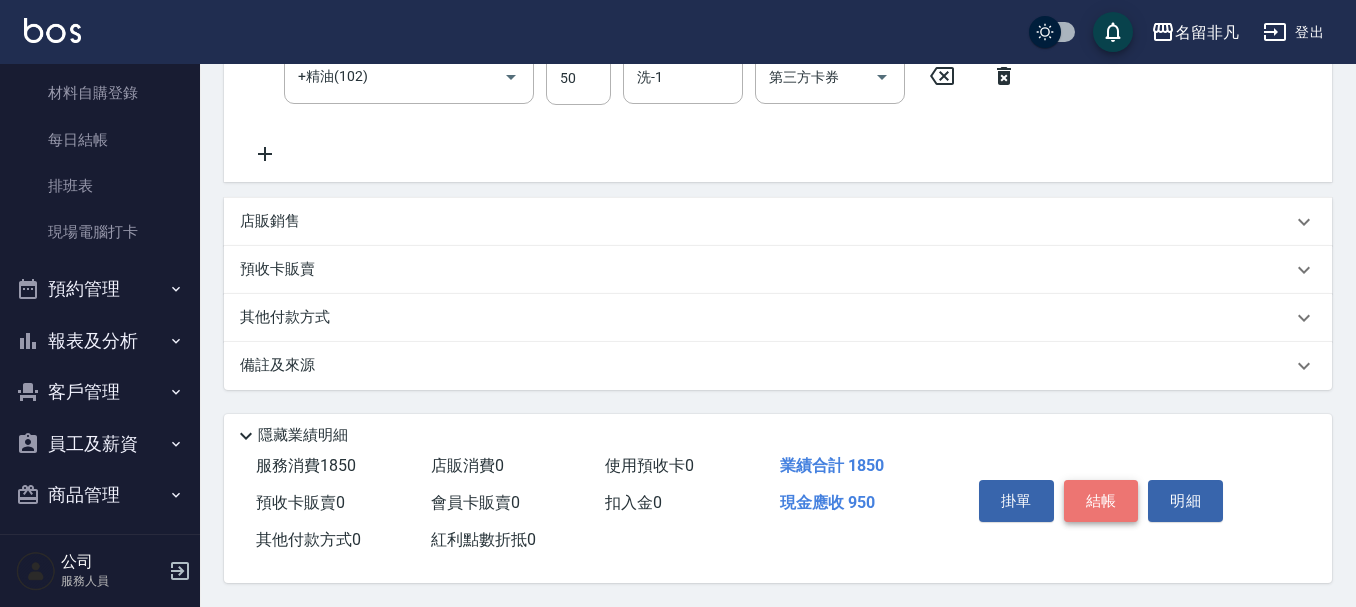 click on "結帳" at bounding box center (1101, 501) 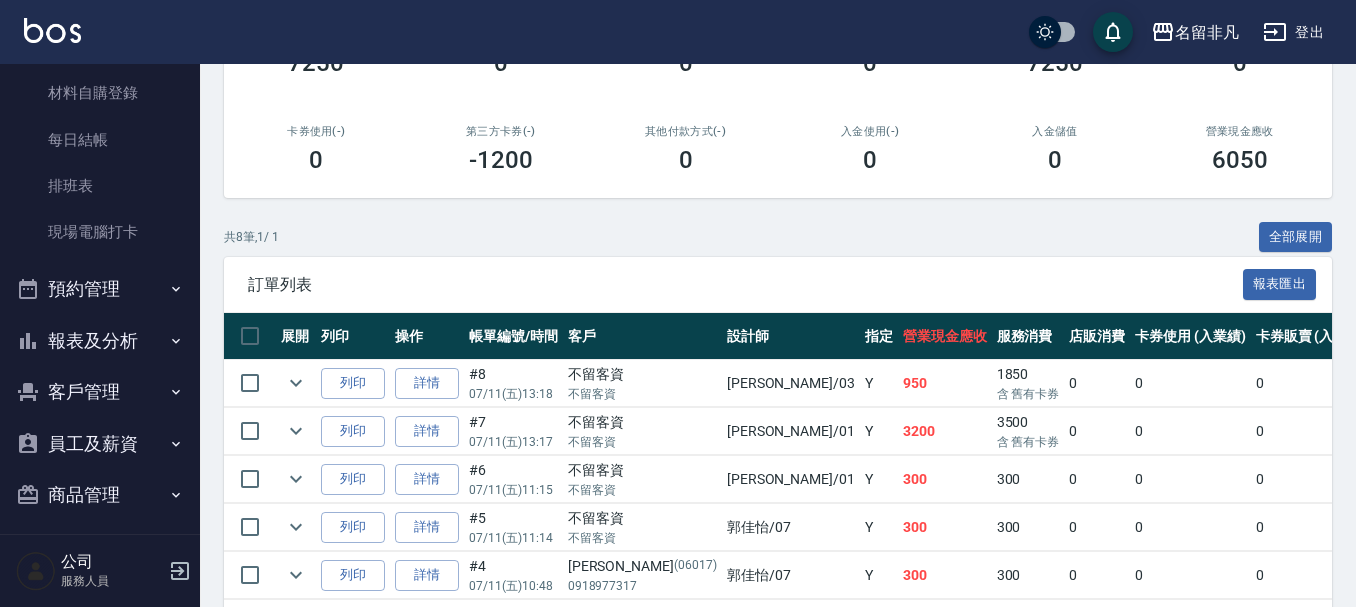 scroll, scrollTop: 500, scrollLeft: 0, axis: vertical 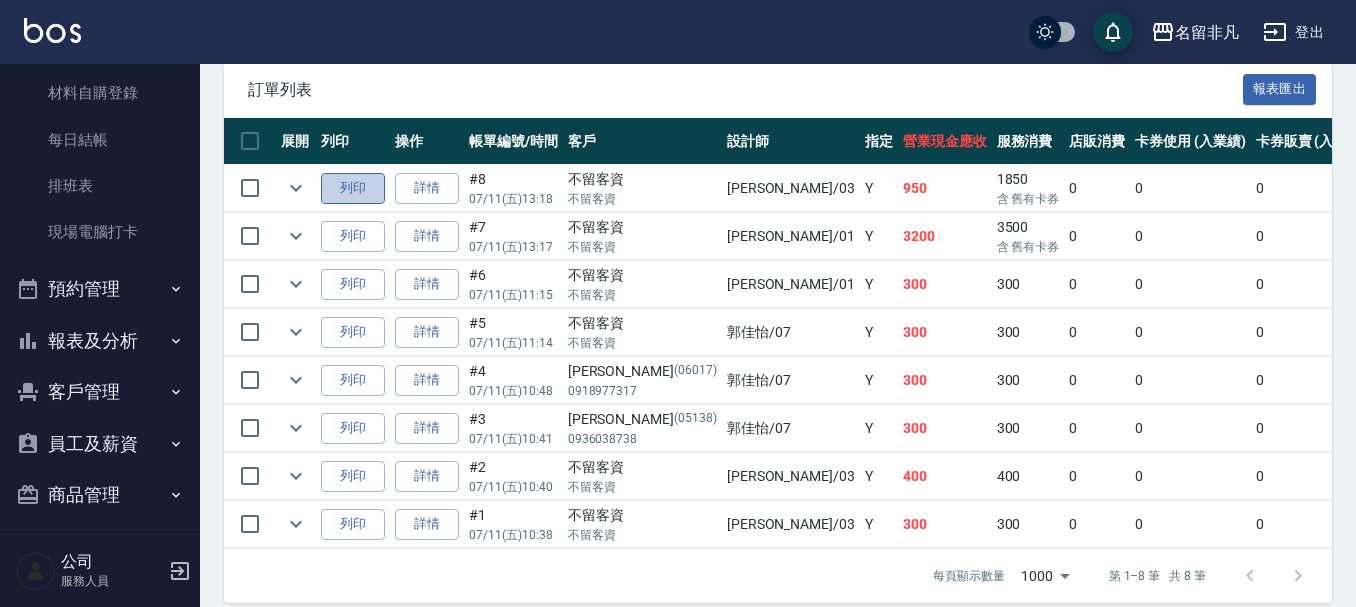 click on "列印" at bounding box center [353, 188] 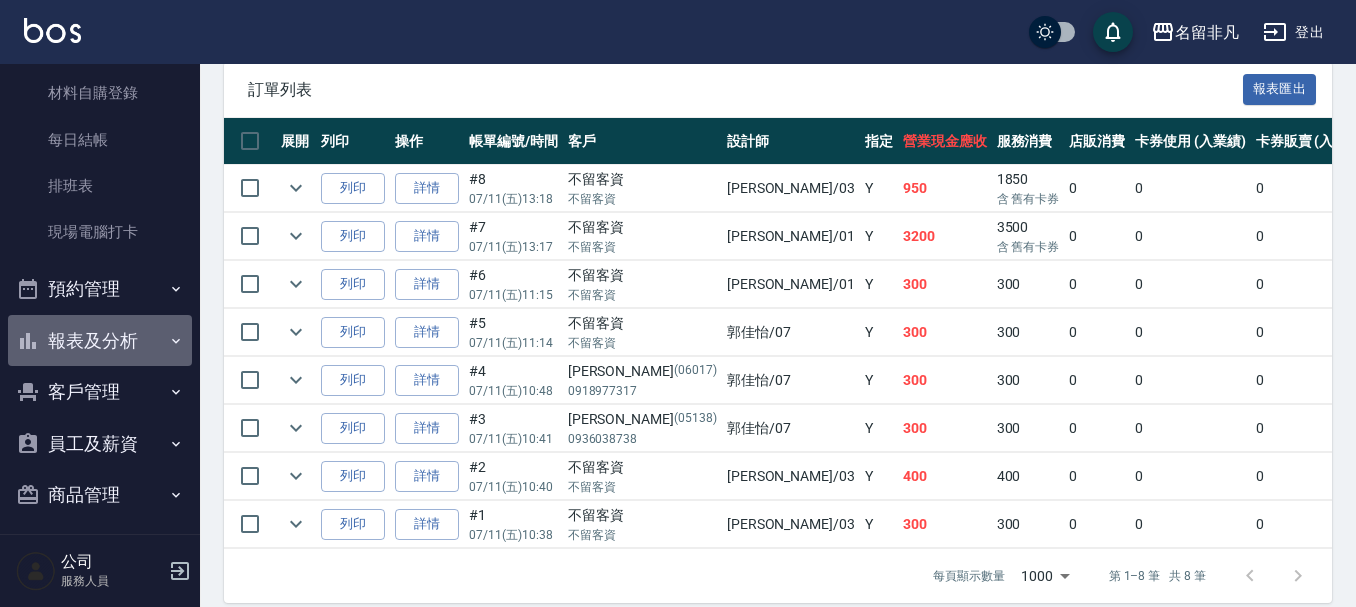 click on "報表及分析" at bounding box center [100, 341] 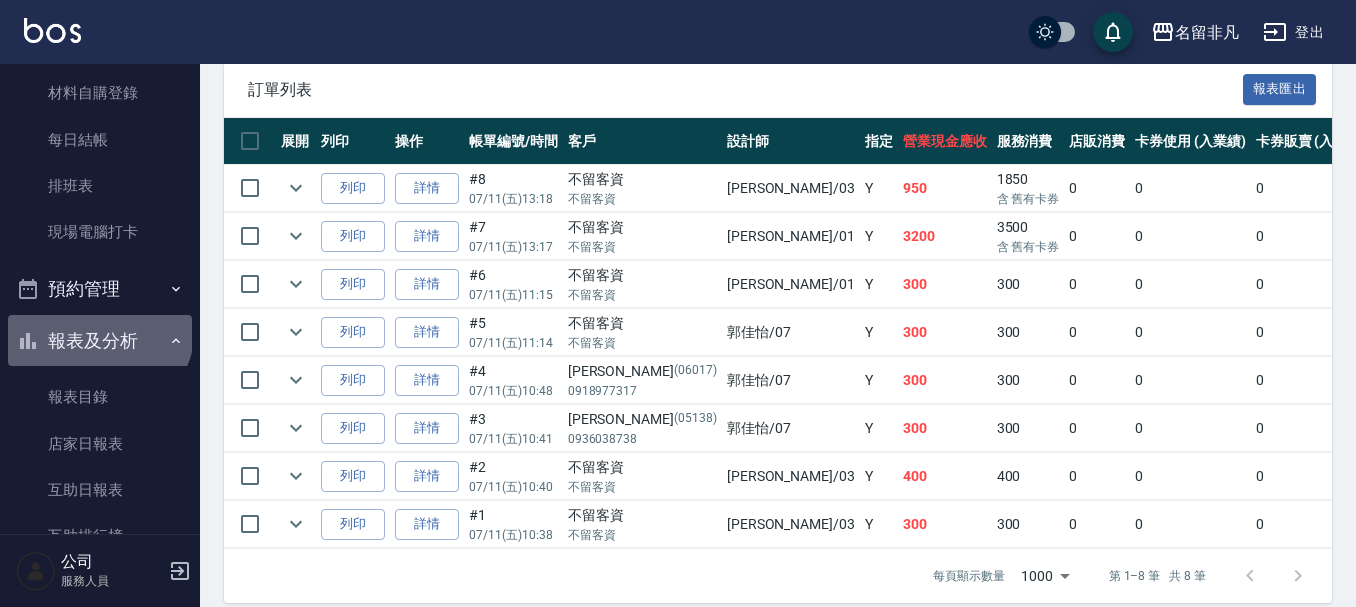 click on "報表及分析" at bounding box center (100, 341) 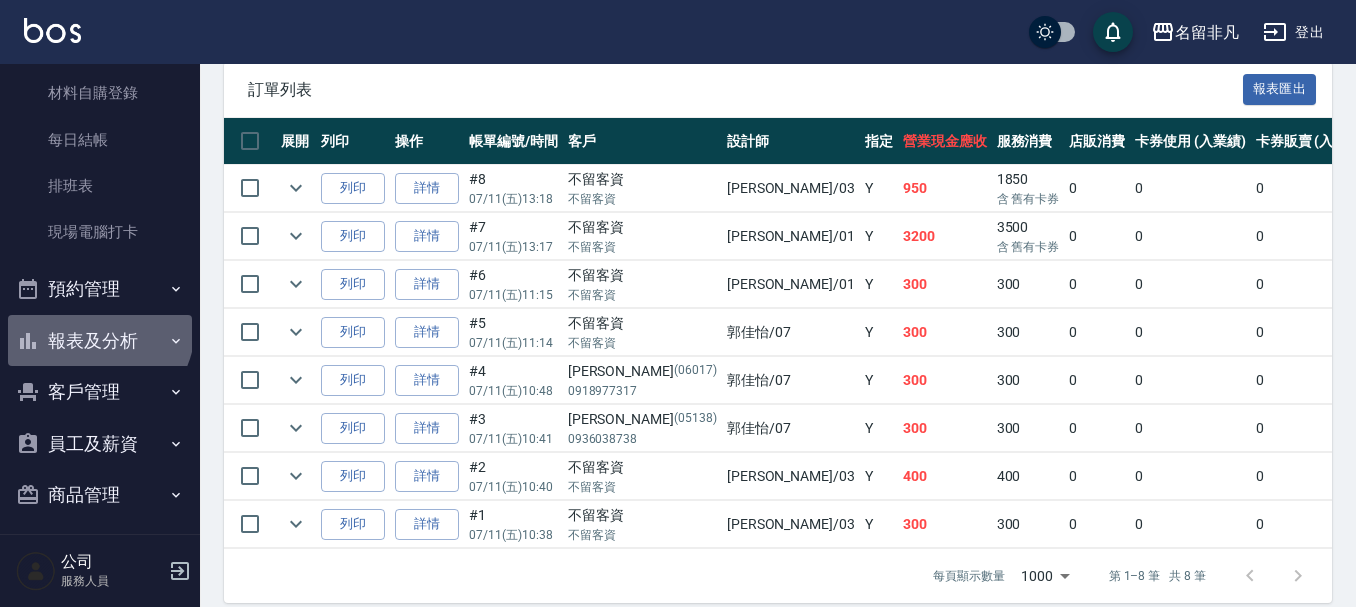 click on "報表及分析" at bounding box center [100, 341] 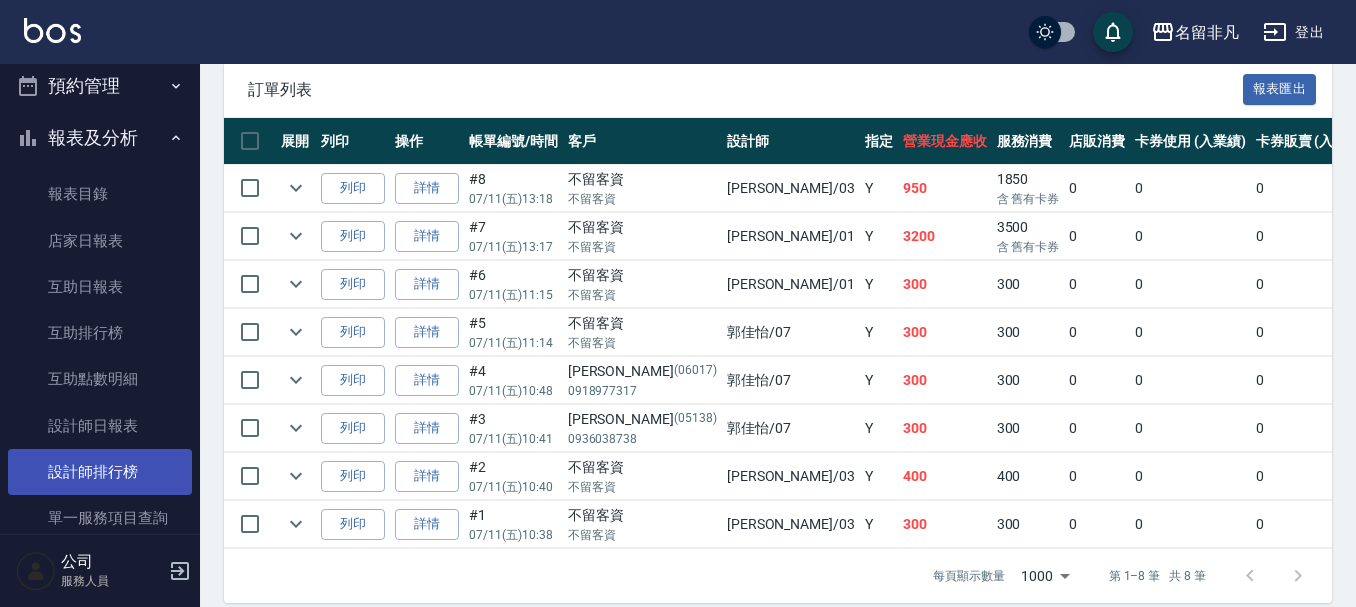 scroll, scrollTop: 500, scrollLeft: 0, axis: vertical 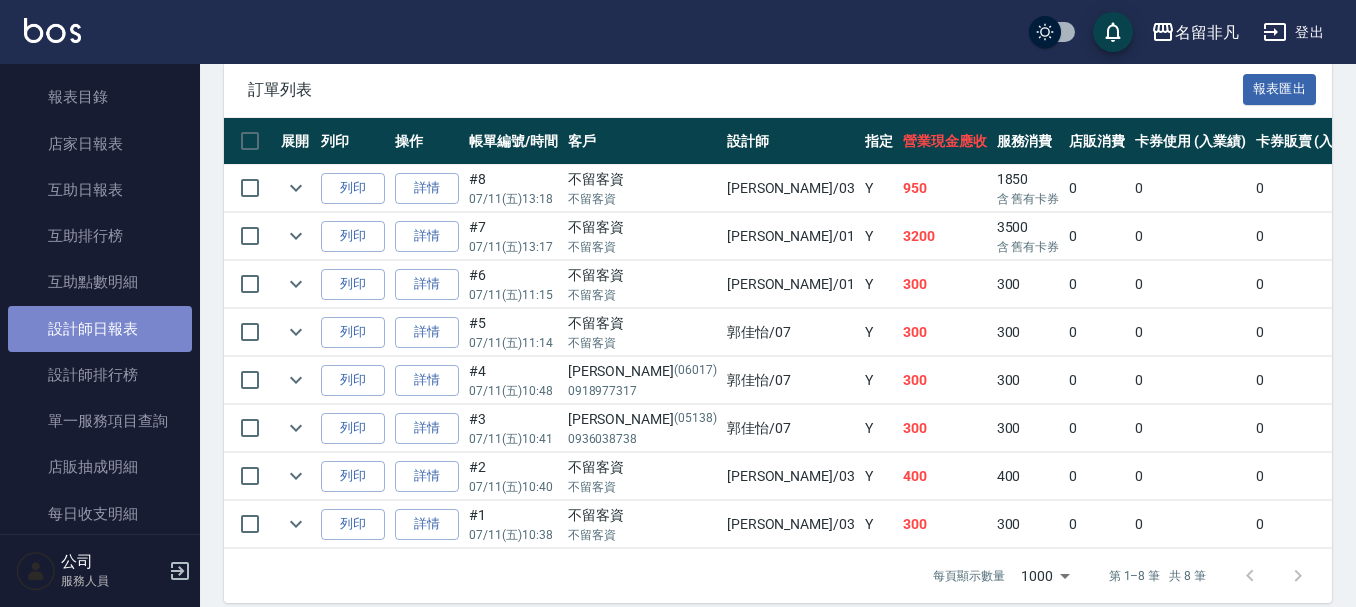 click on "設計師日報表" at bounding box center (100, 329) 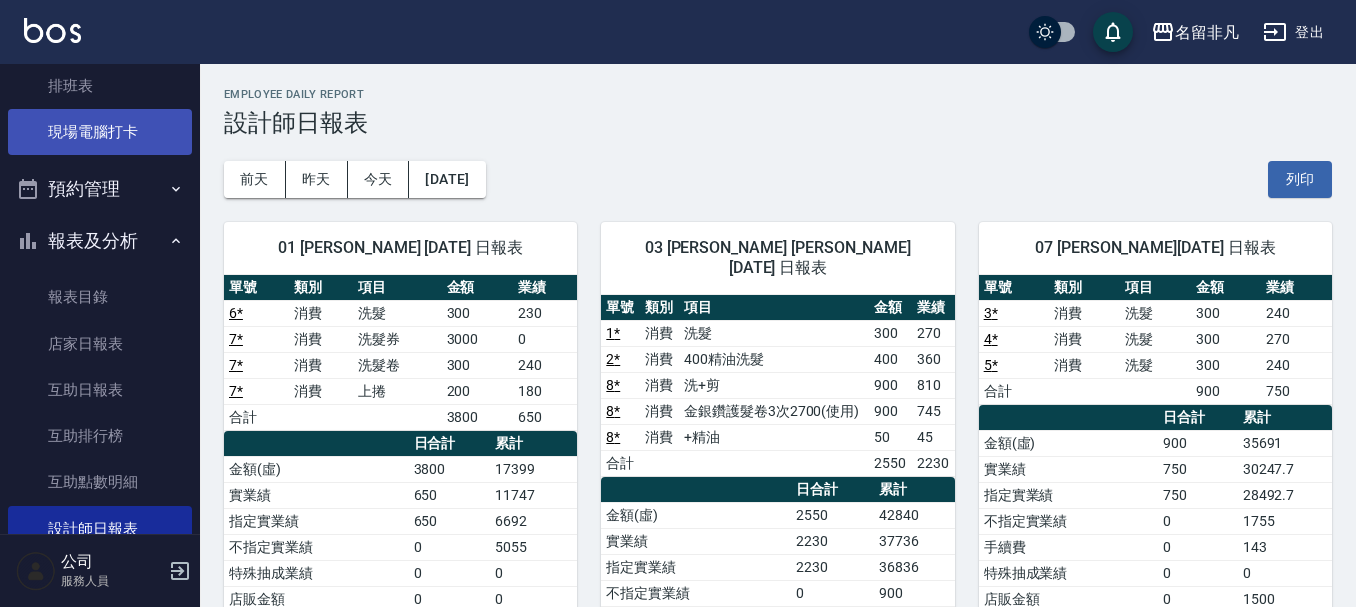 scroll, scrollTop: 0, scrollLeft: 0, axis: both 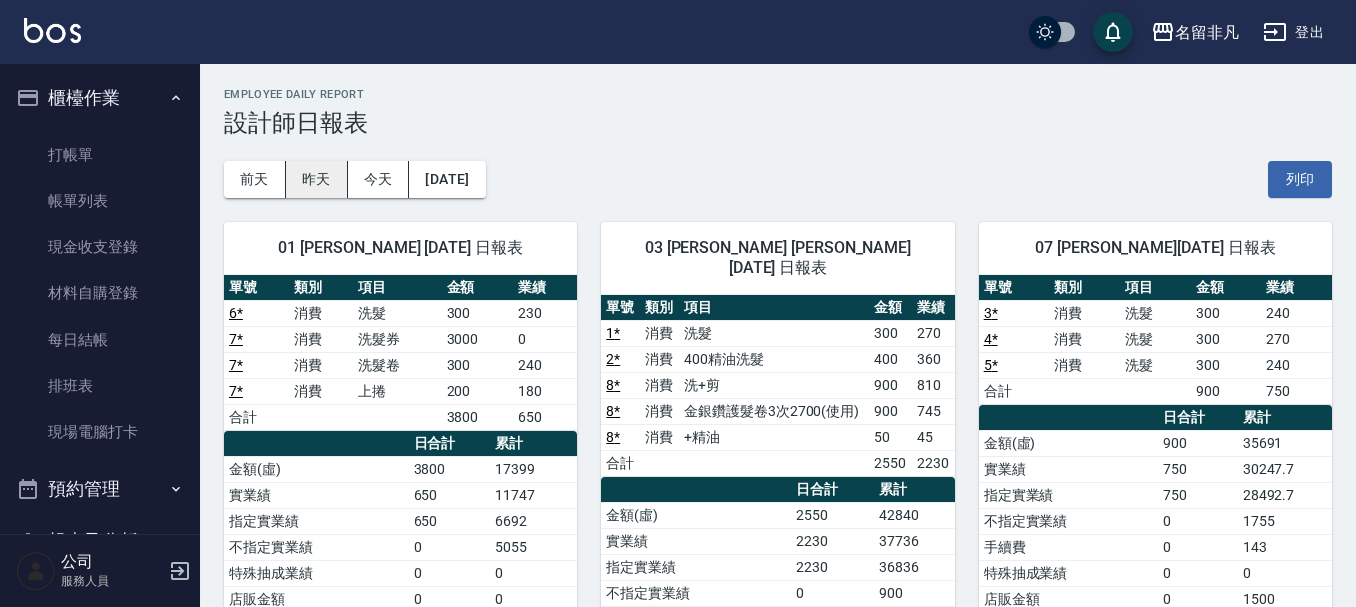click on "昨天" at bounding box center (317, 179) 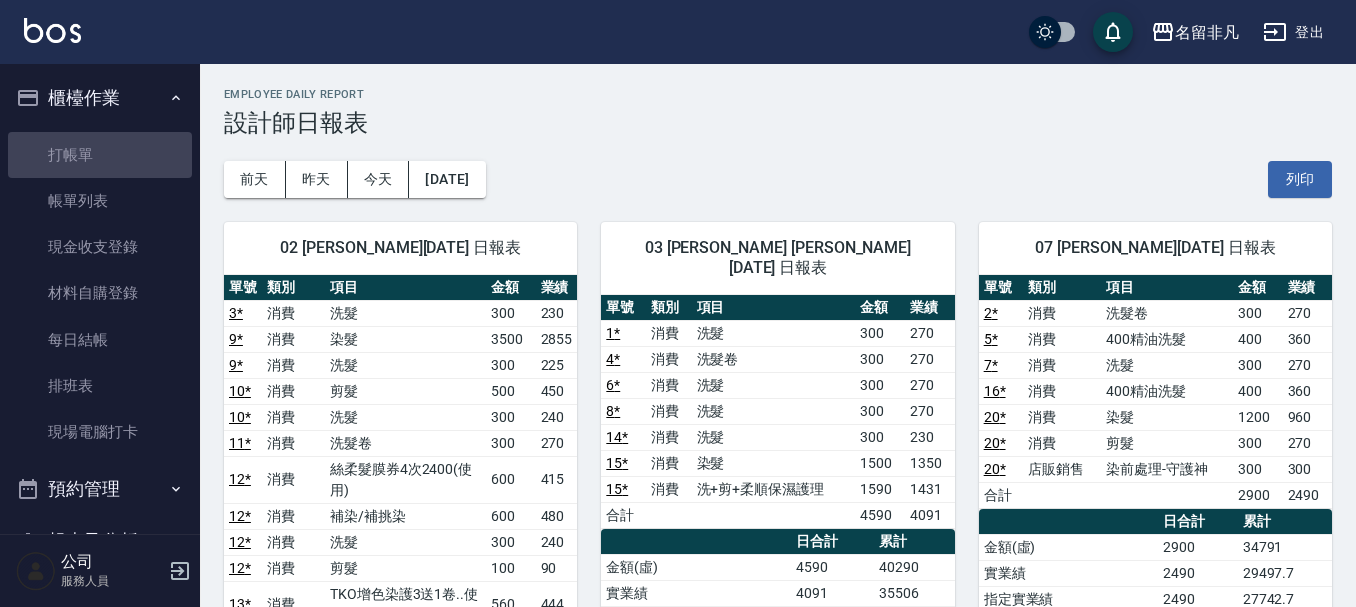 drag, startPoint x: 107, startPoint y: 145, endPoint x: 150, endPoint y: 97, distance: 64.44377 